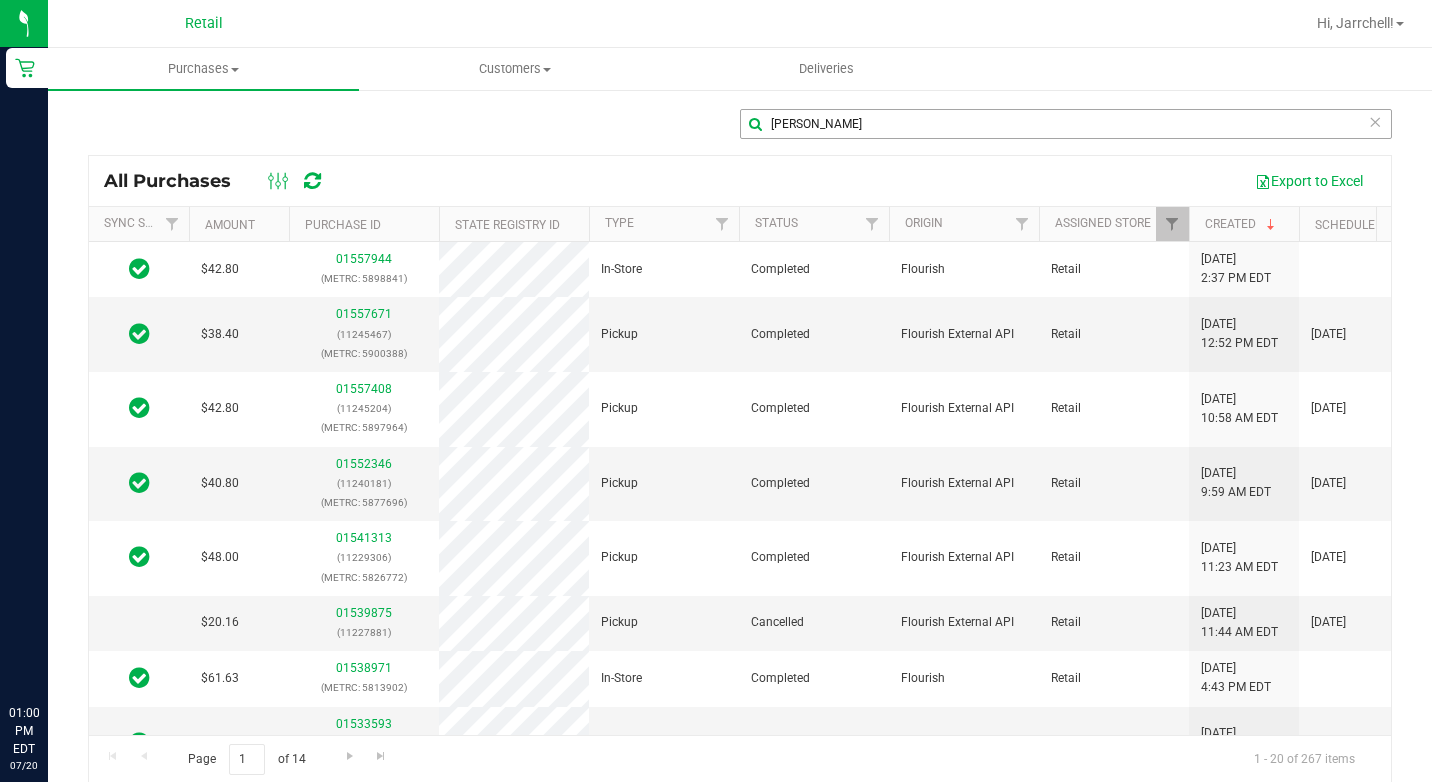 scroll, scrollTop: 0, scrollLeft: 0, axis: both 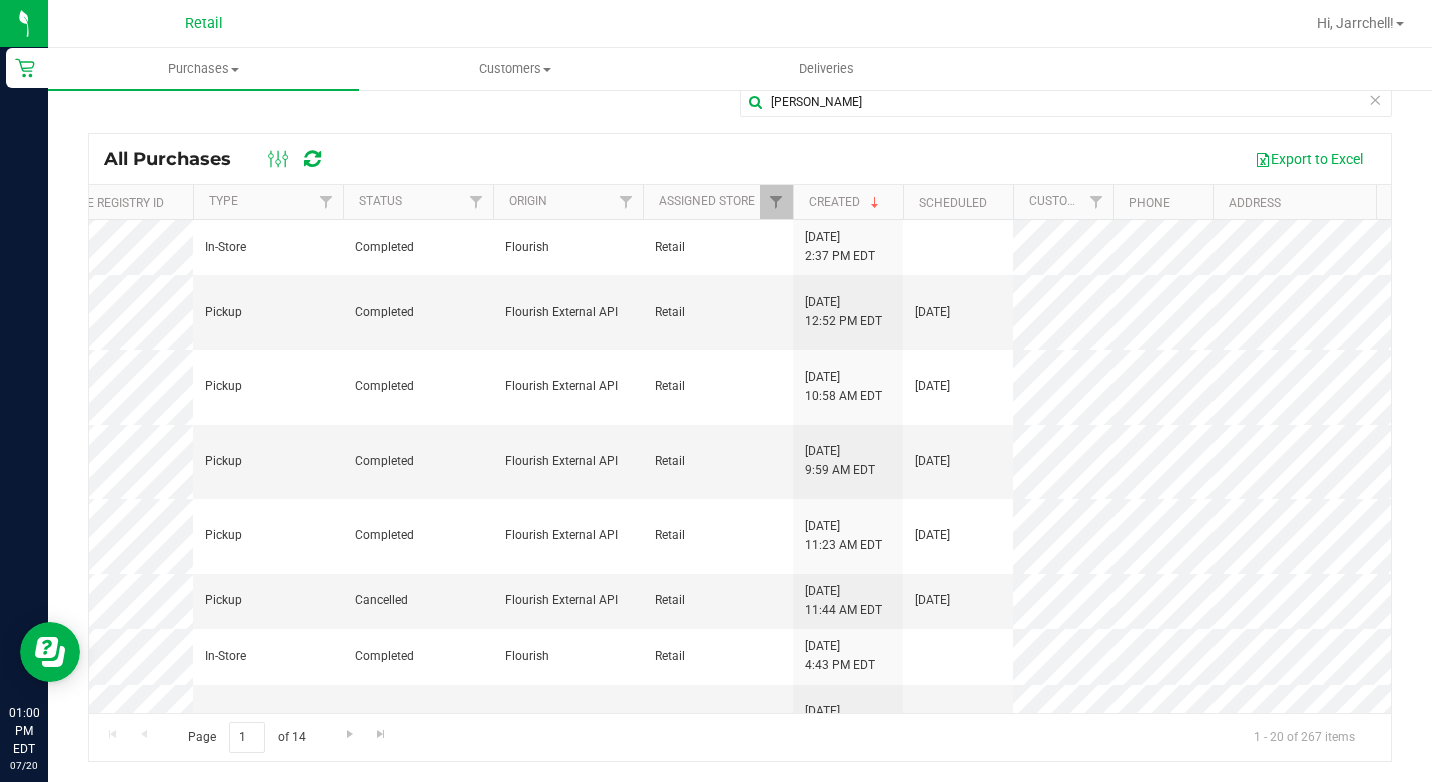click on "Purchases
Summary of purchases
Fulfillment
All purchases
Customers
All customers
Add a new customer
All physicians" at bounding box center [764, 69] 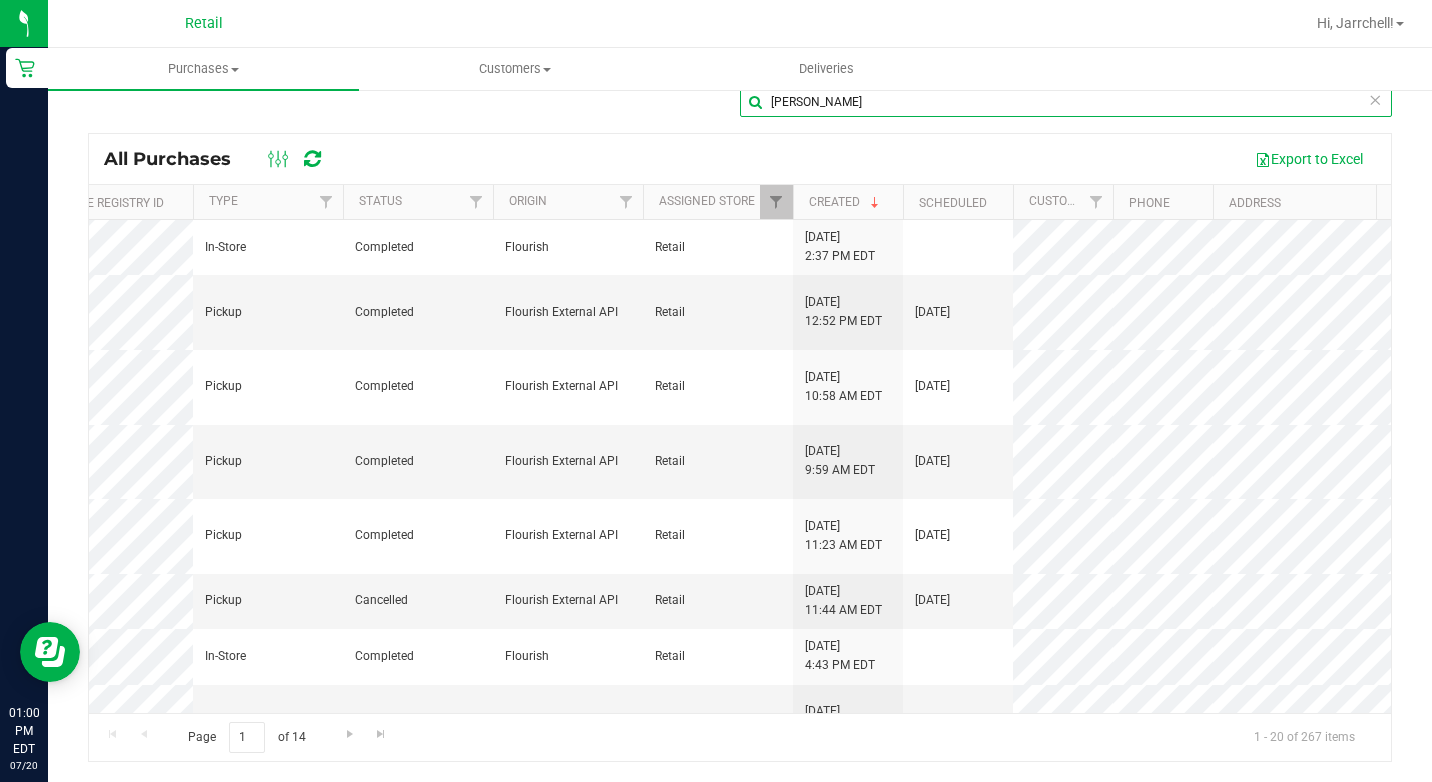 click on "[PERSON_NAME]" at bounding box center (1066, 102) 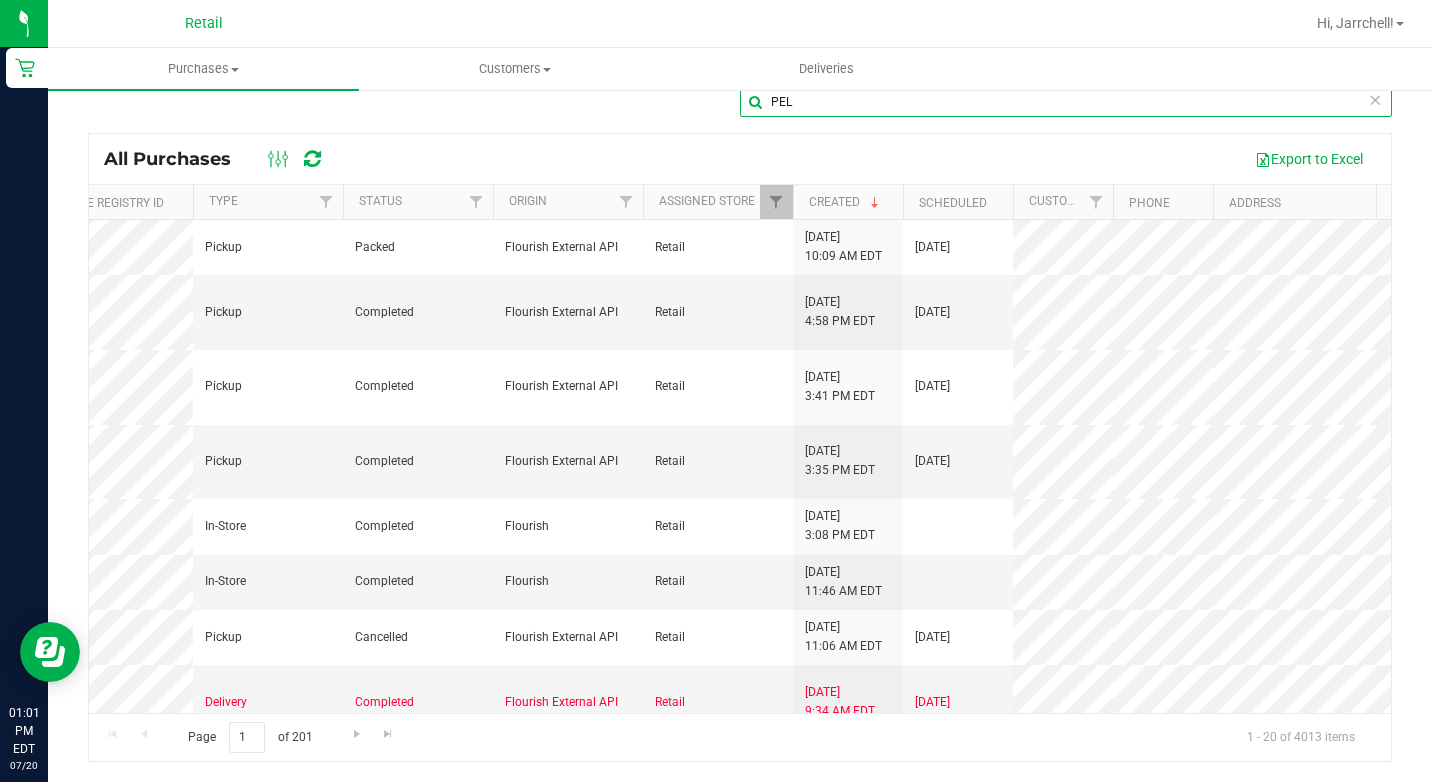 scroll, scrollTop: 0, scrollLeft: 222, axis: horizontal 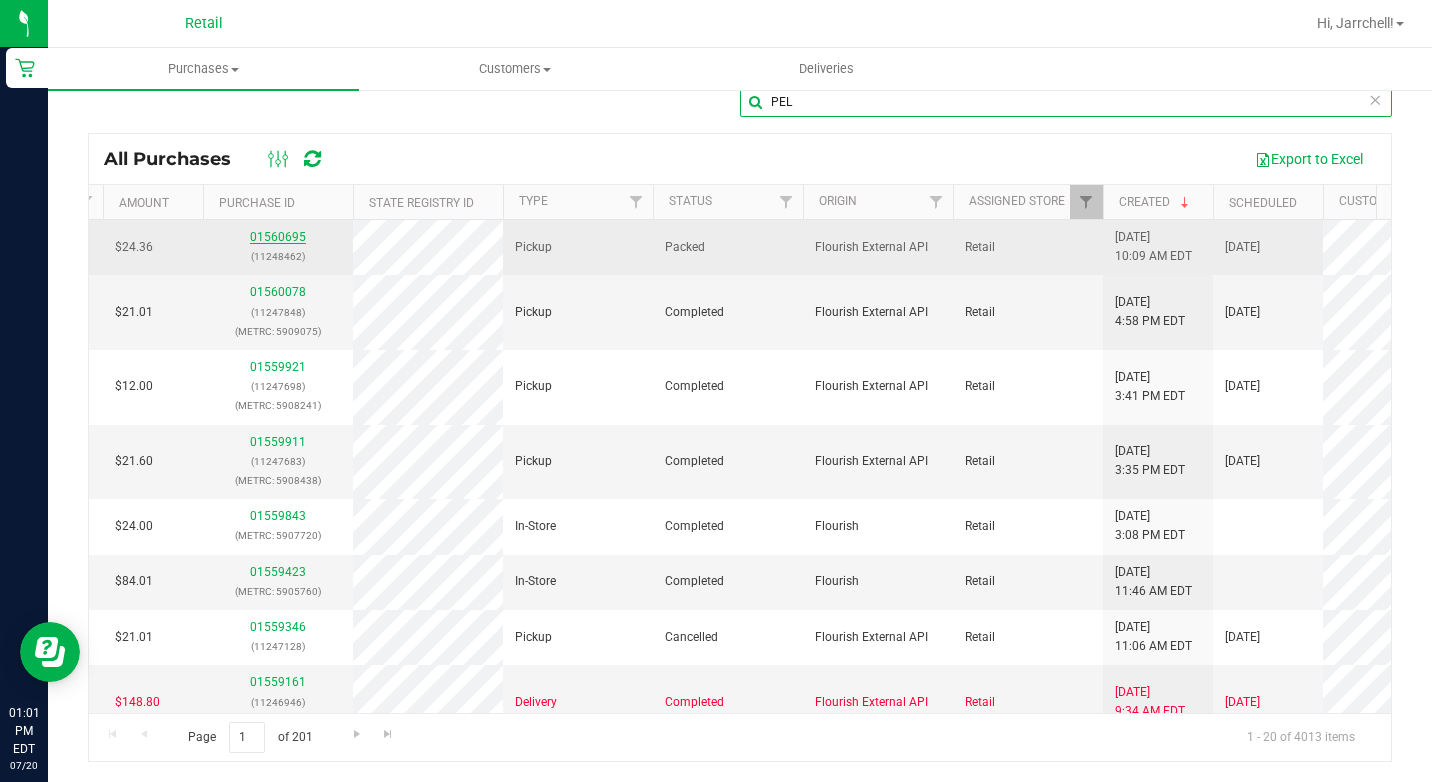 type on "PEL" 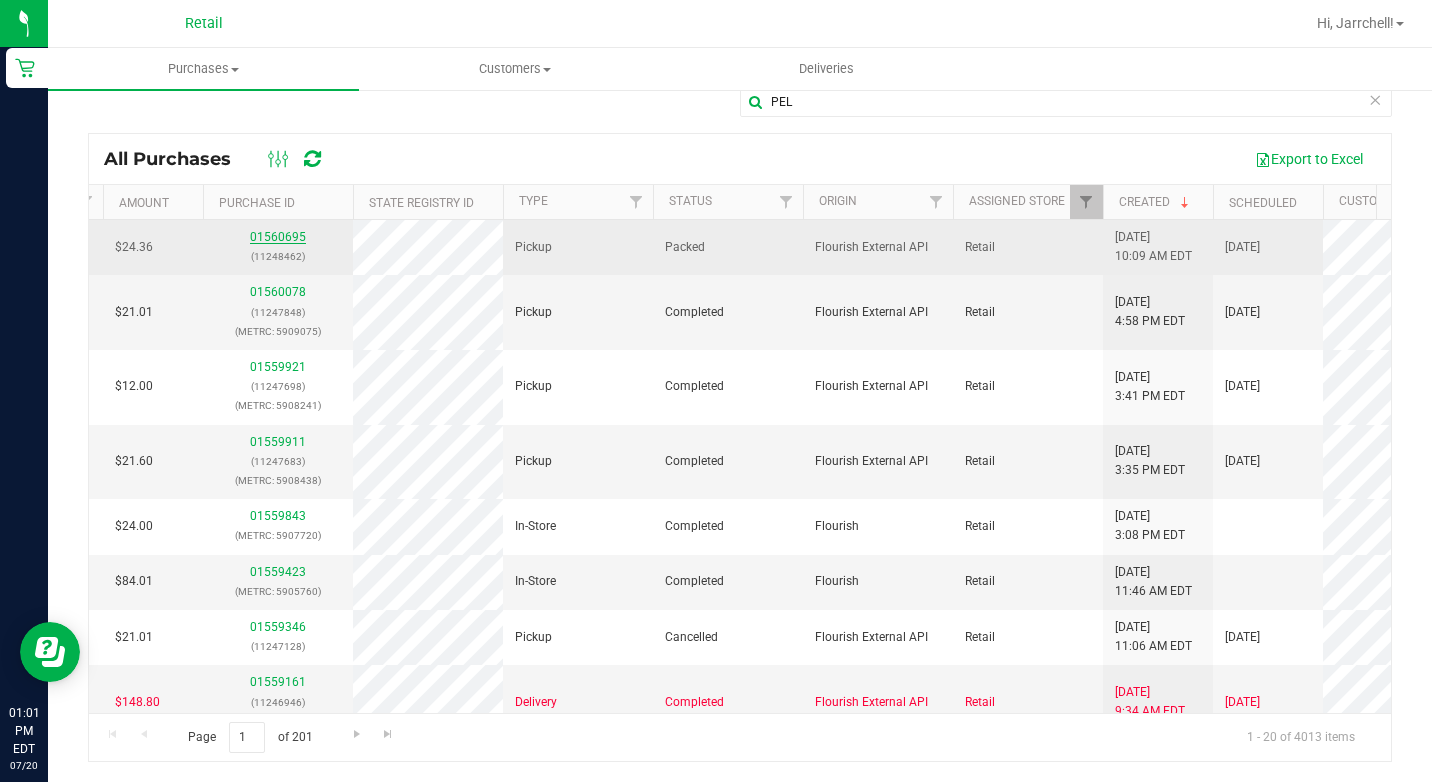 click on "01560695" at bounding box center (278, 237) 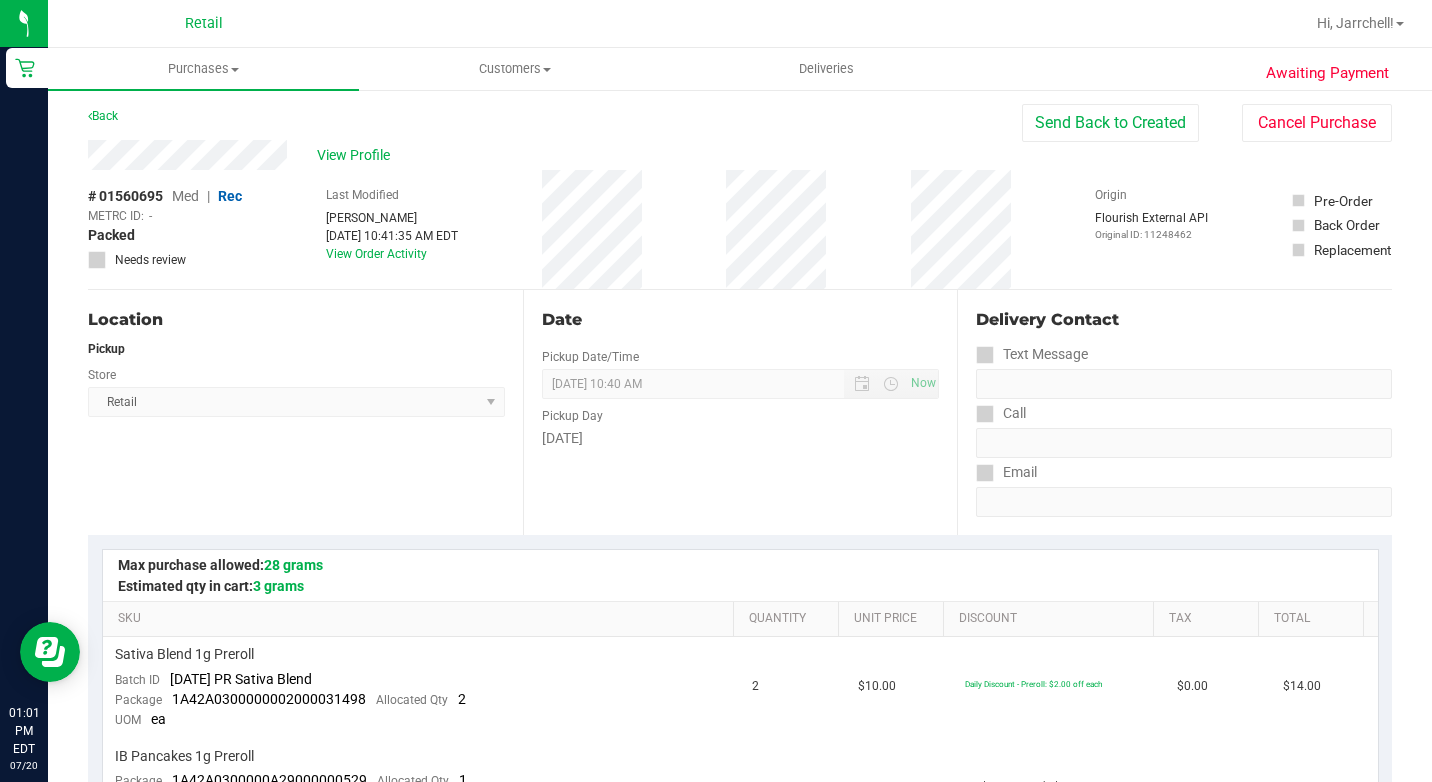 scroll, scrollTop: 0, scrollLeft: 0, axis: both 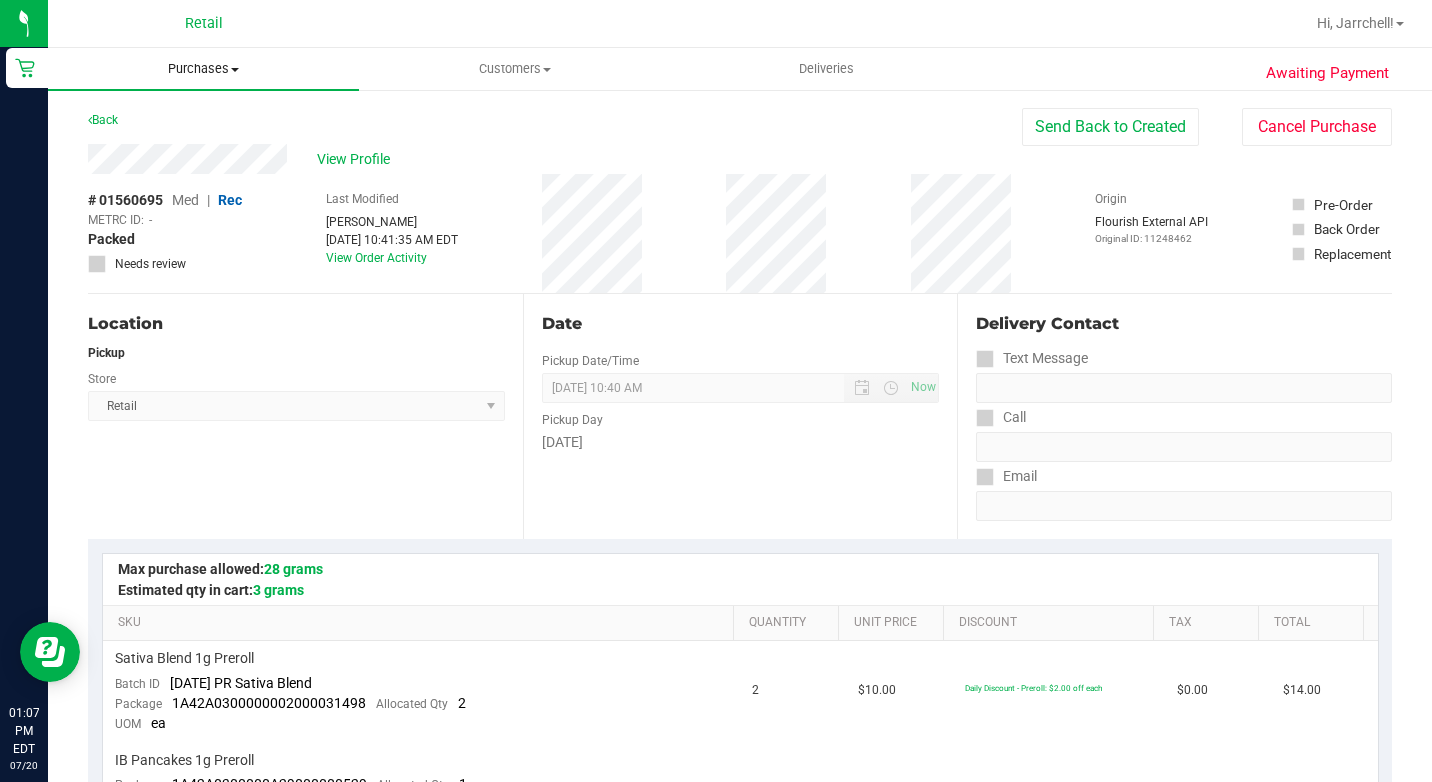 click on "Purchases" at bounding box center [203, 69] 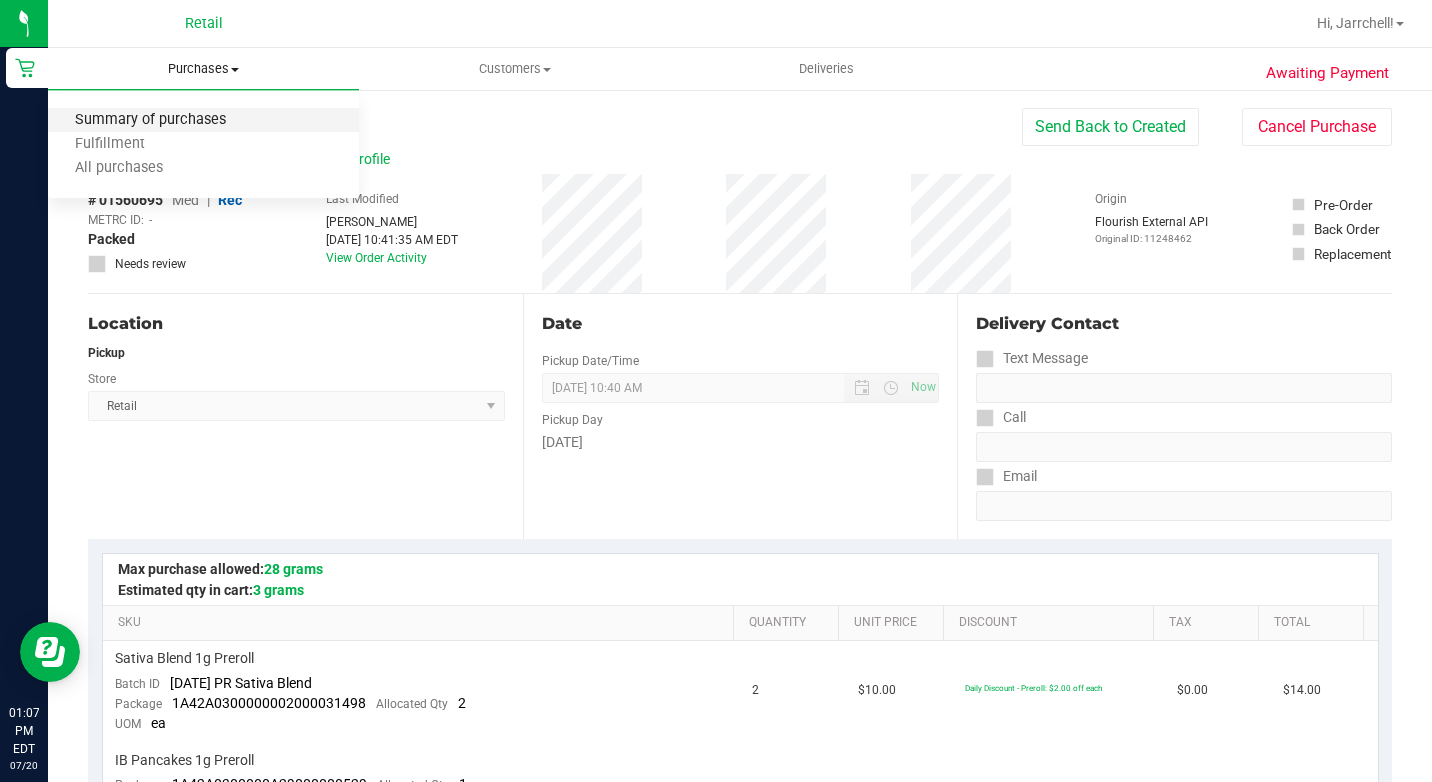click on "Summary of purchases" at bounding box center (150, 120) 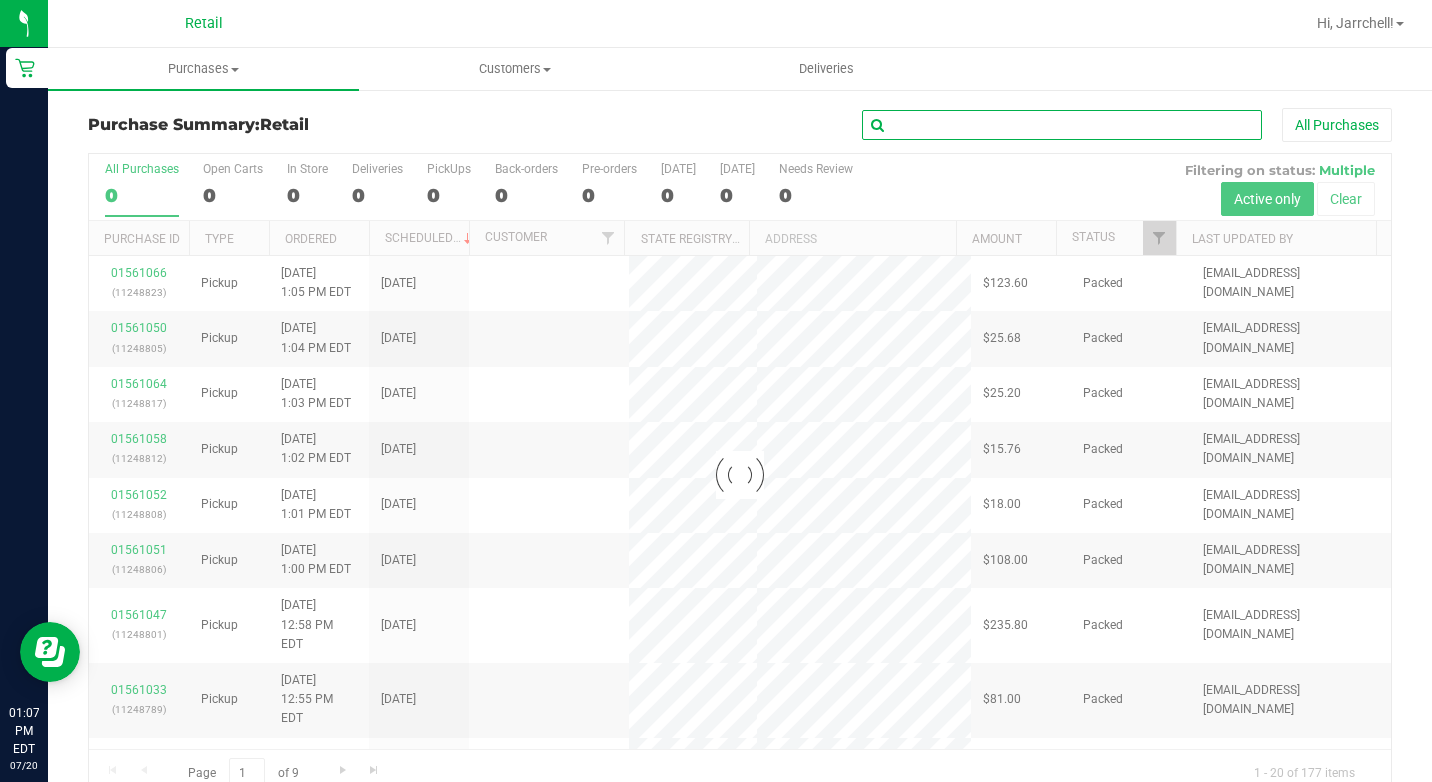 click at bounding box center (1062, 125) 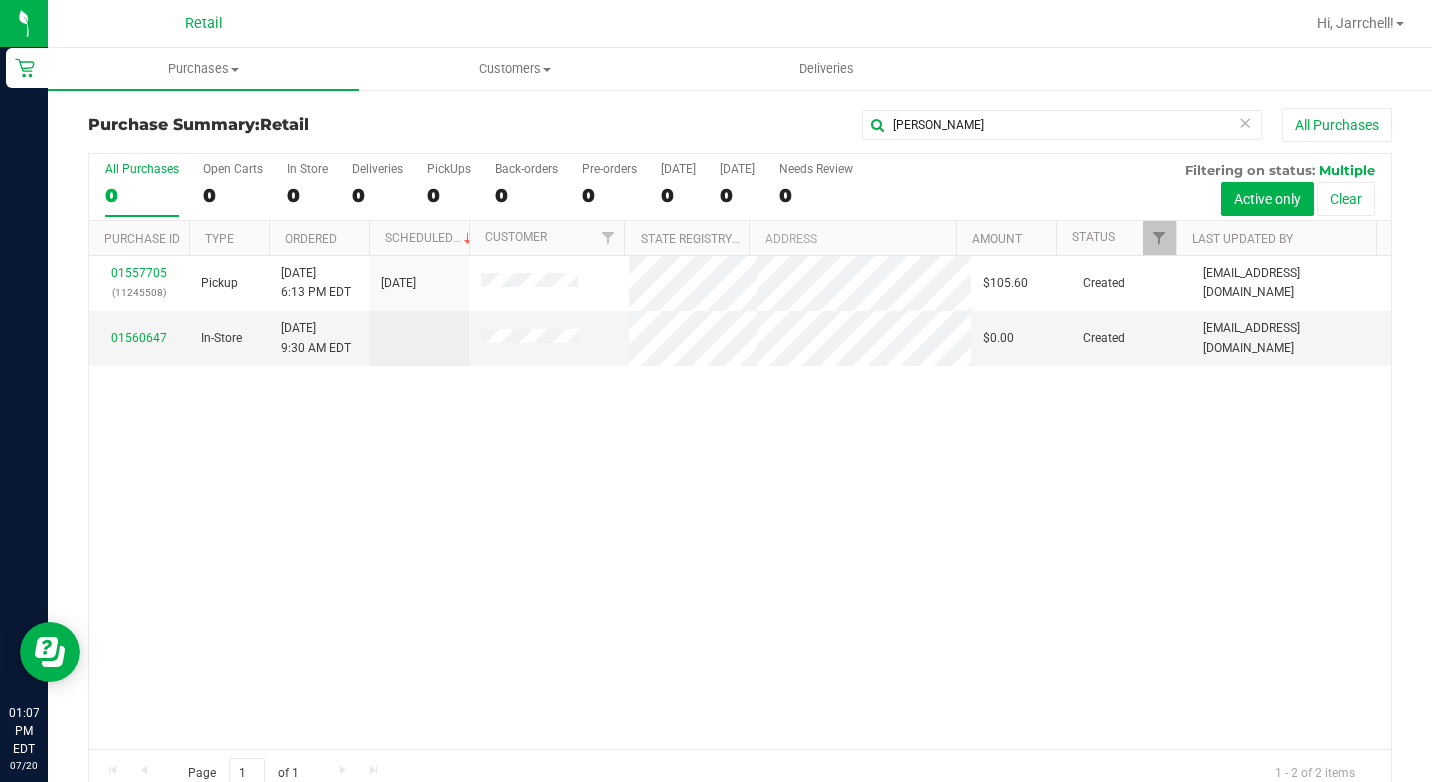 click on "01557705
(11245508)
Pickup [DATE] 6:13 PM EDT 7/18/2025
$105.60
Created [EMAIL_ADDRESS][DOMAIN_NAME]
01560647
In-Store [DATE] 9:30 AM EDT
$0.00
Created [EMAIL_ADDRESS][DOMAIN_NAME]" at bounding box center (740, 502) 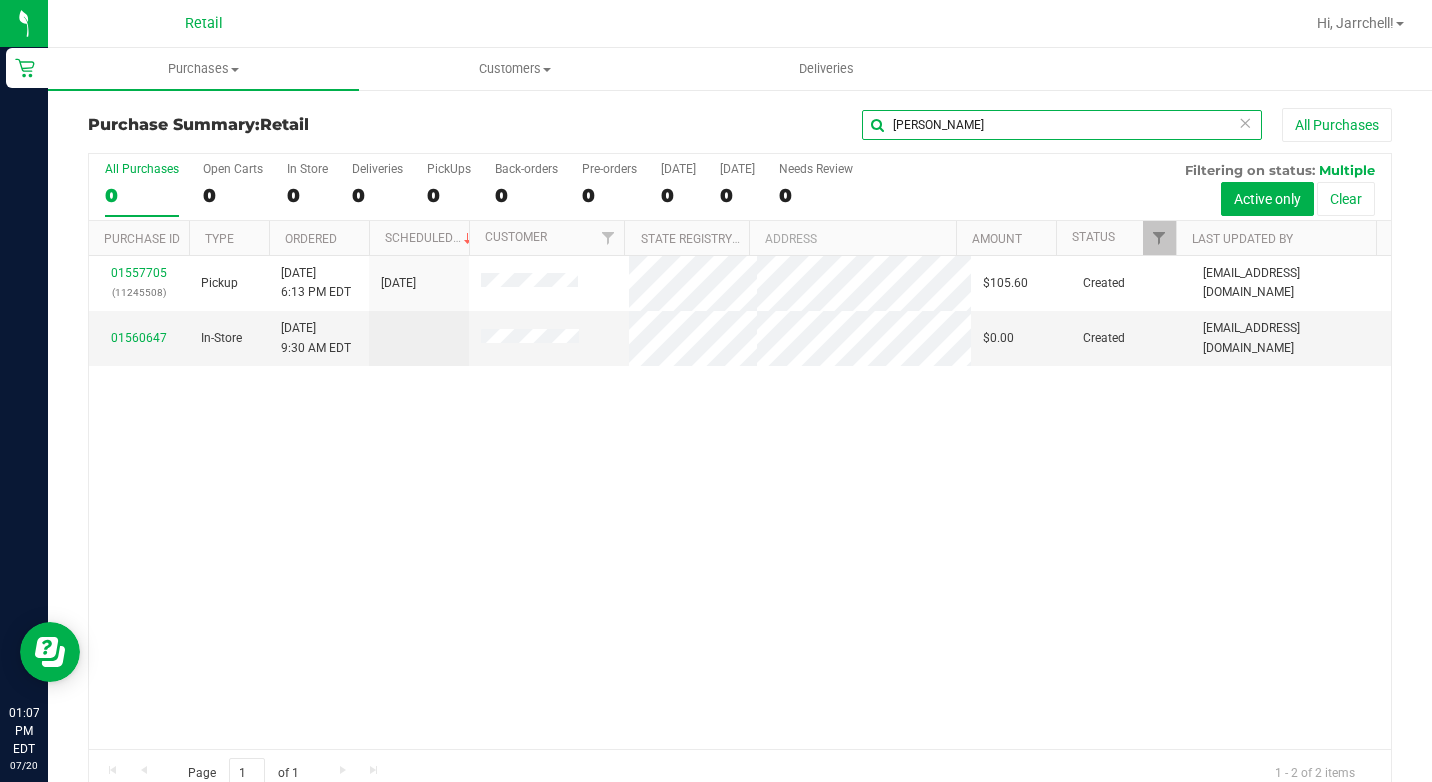click on "[PERSON_NAME]" at bounding box center [1062, 125] 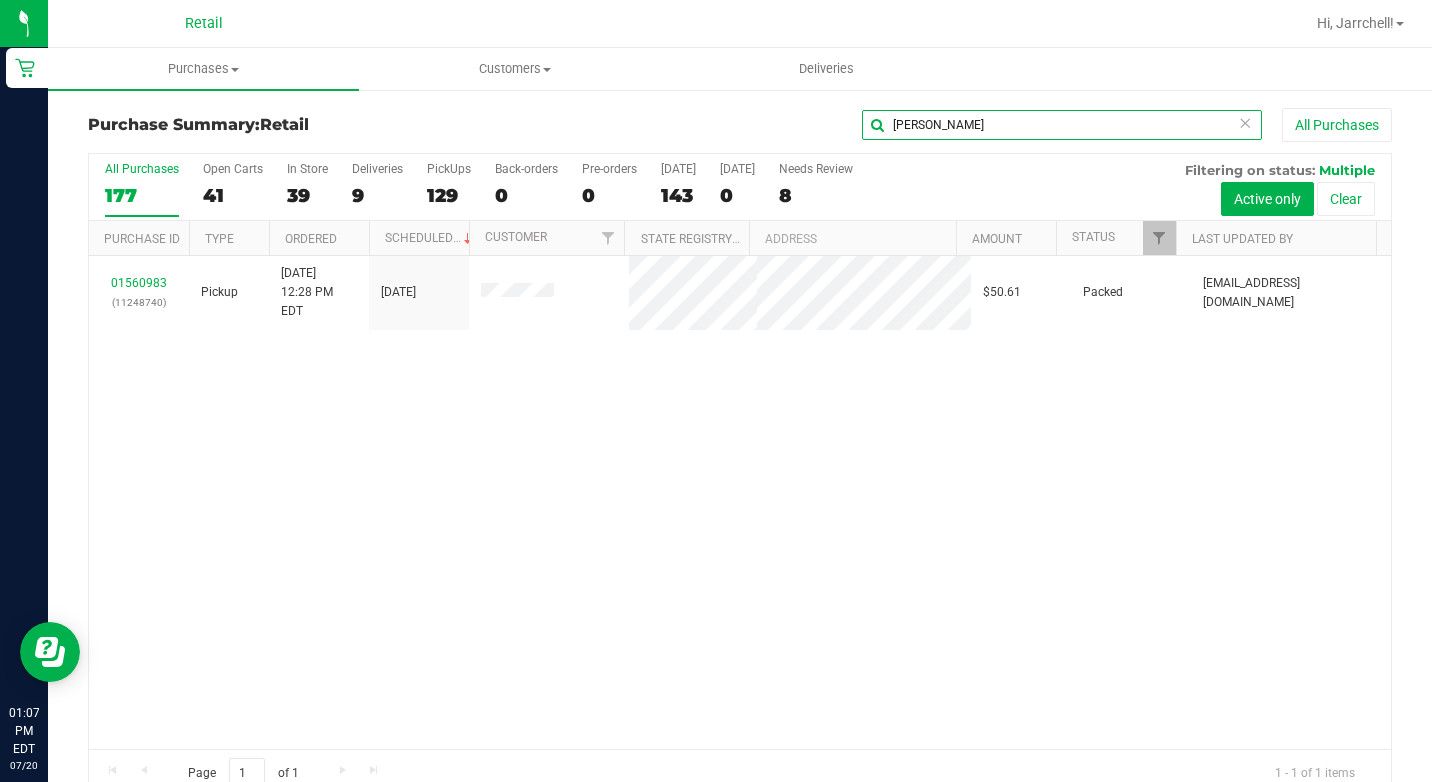type on "[PERSON_NAME]" 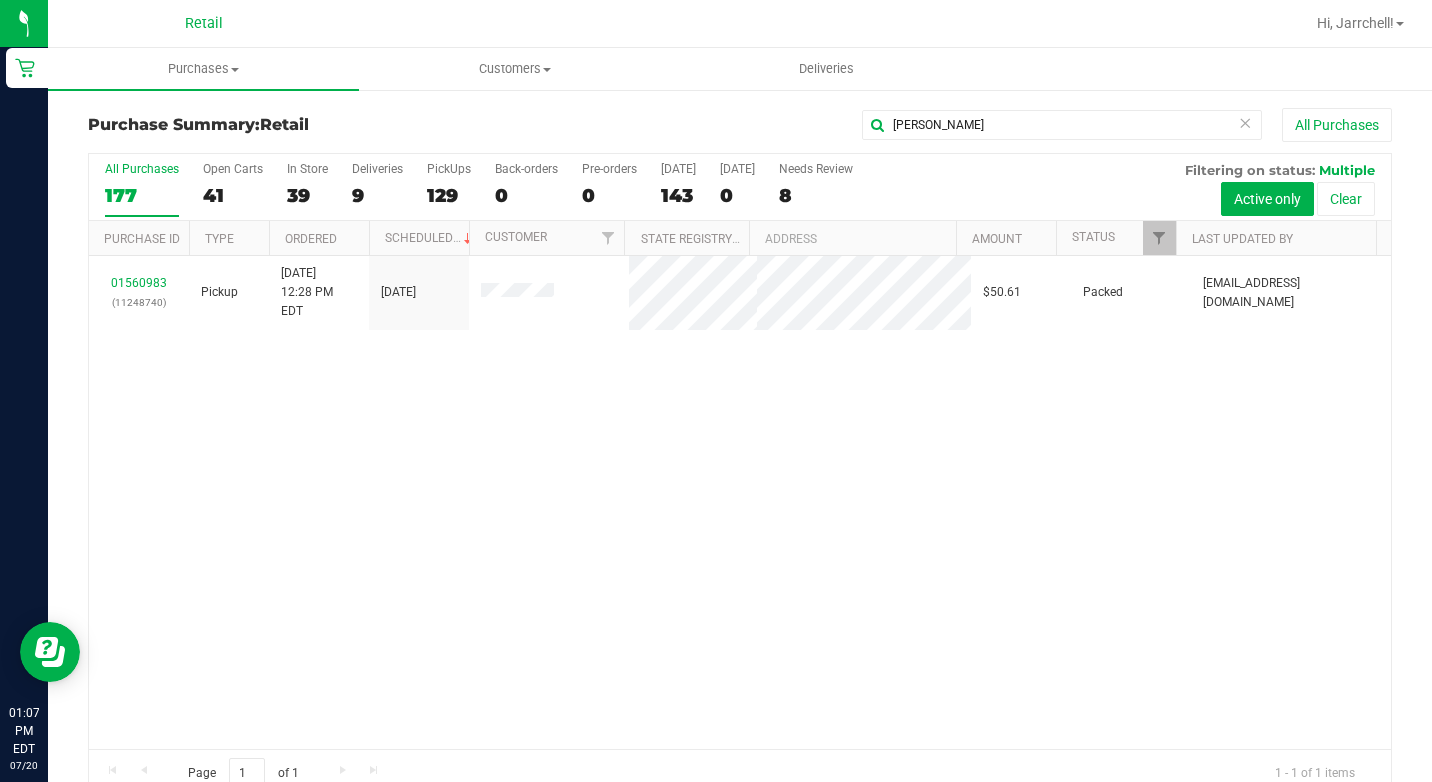 click on "01560983
(11248740)
Pickup [DATE] 12:28 PM EDT 7/20/2025
$50.61
Packed [EMAIL_ADDRESS][DOMAIN_NAME]" at bounding box center [740, 502] 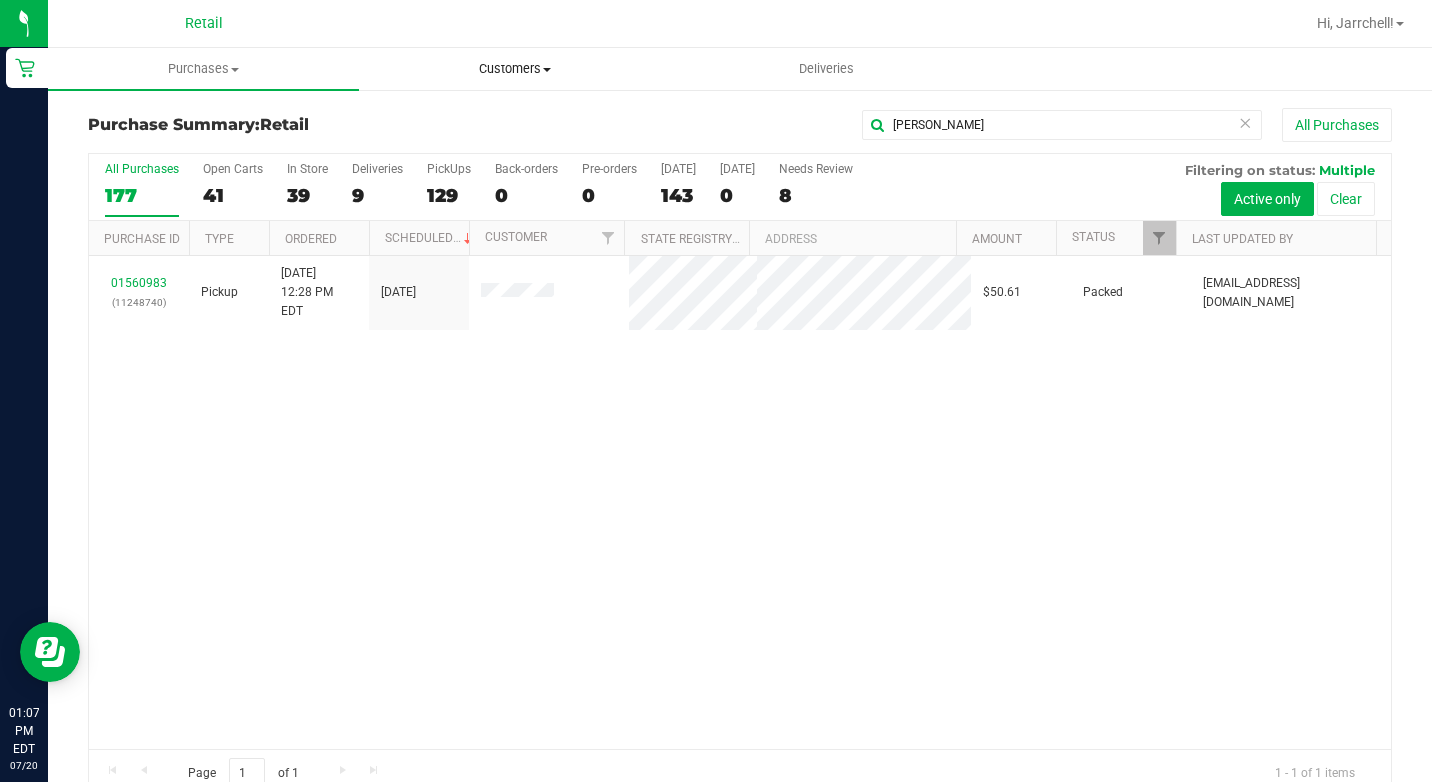 click on "Customers" at bounding box center [514, 69] 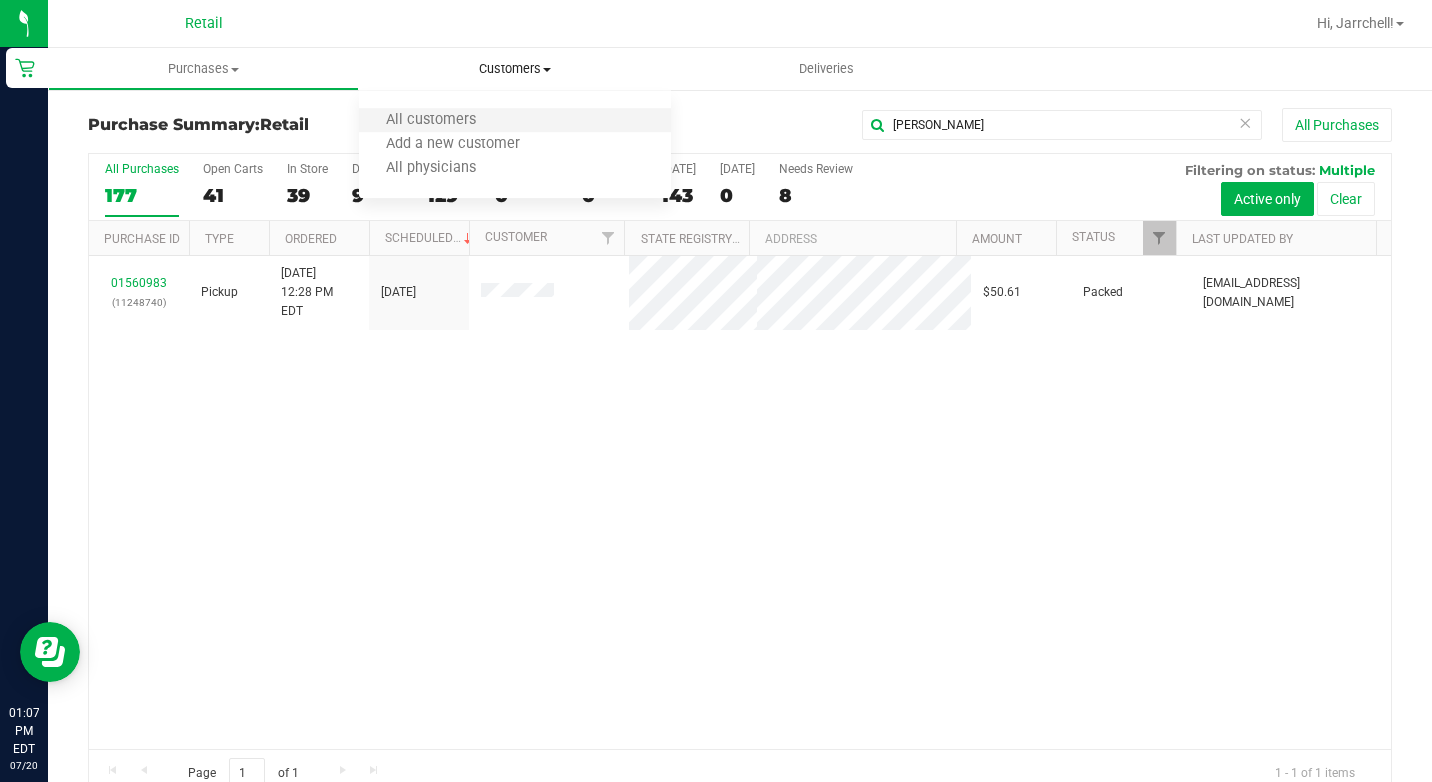 click on "All customers" at bounding box center [514, 121] 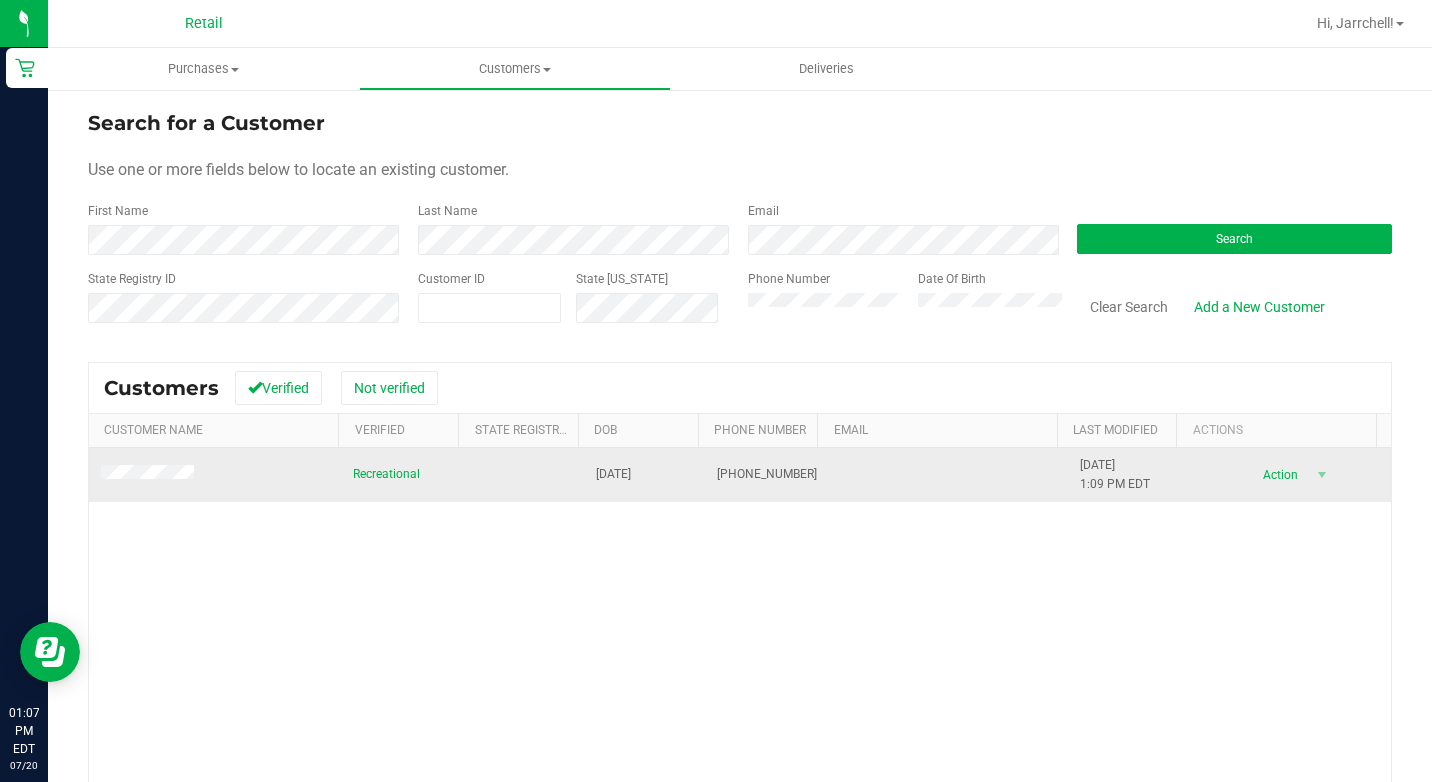 click at bounding box center [522, 475] 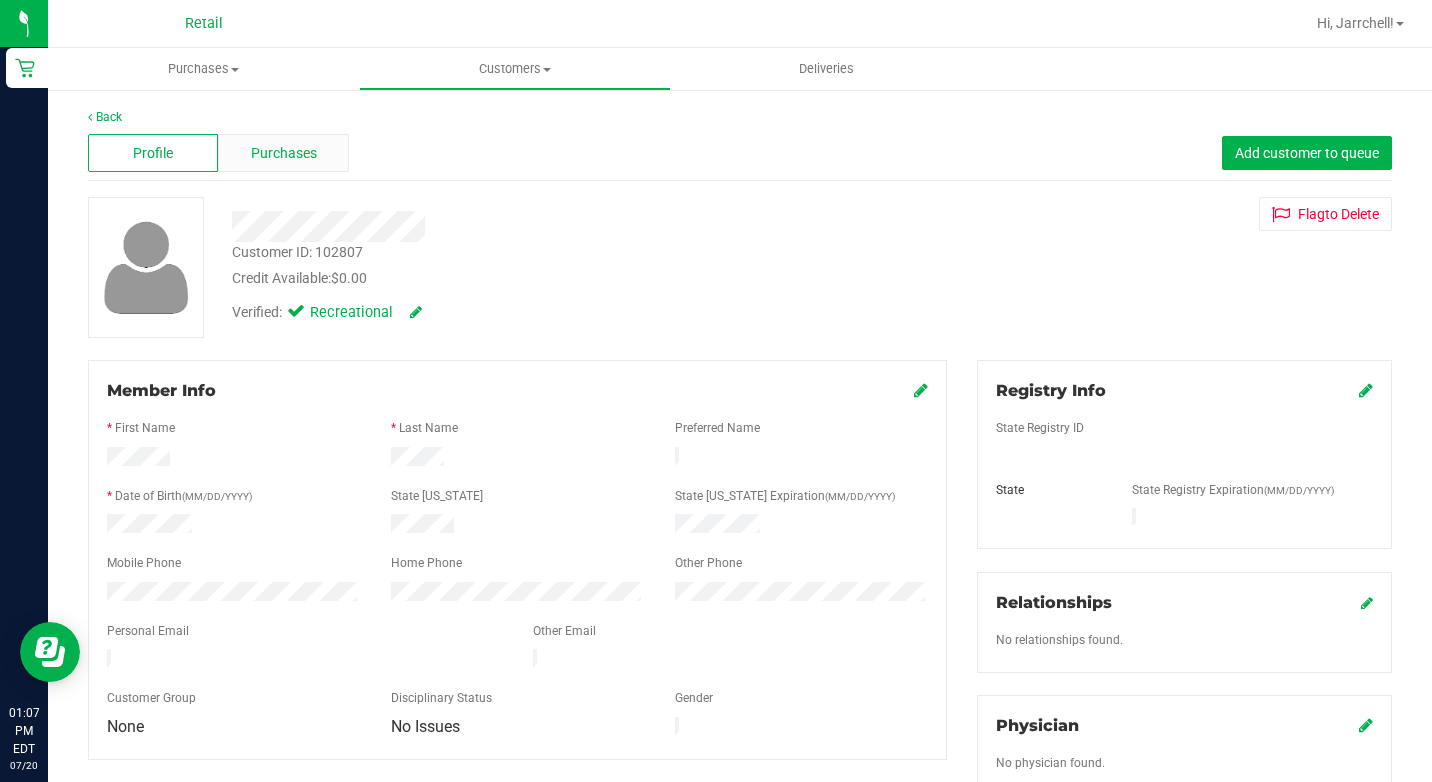 click on "Purchases" at bounding box center (284, 153) 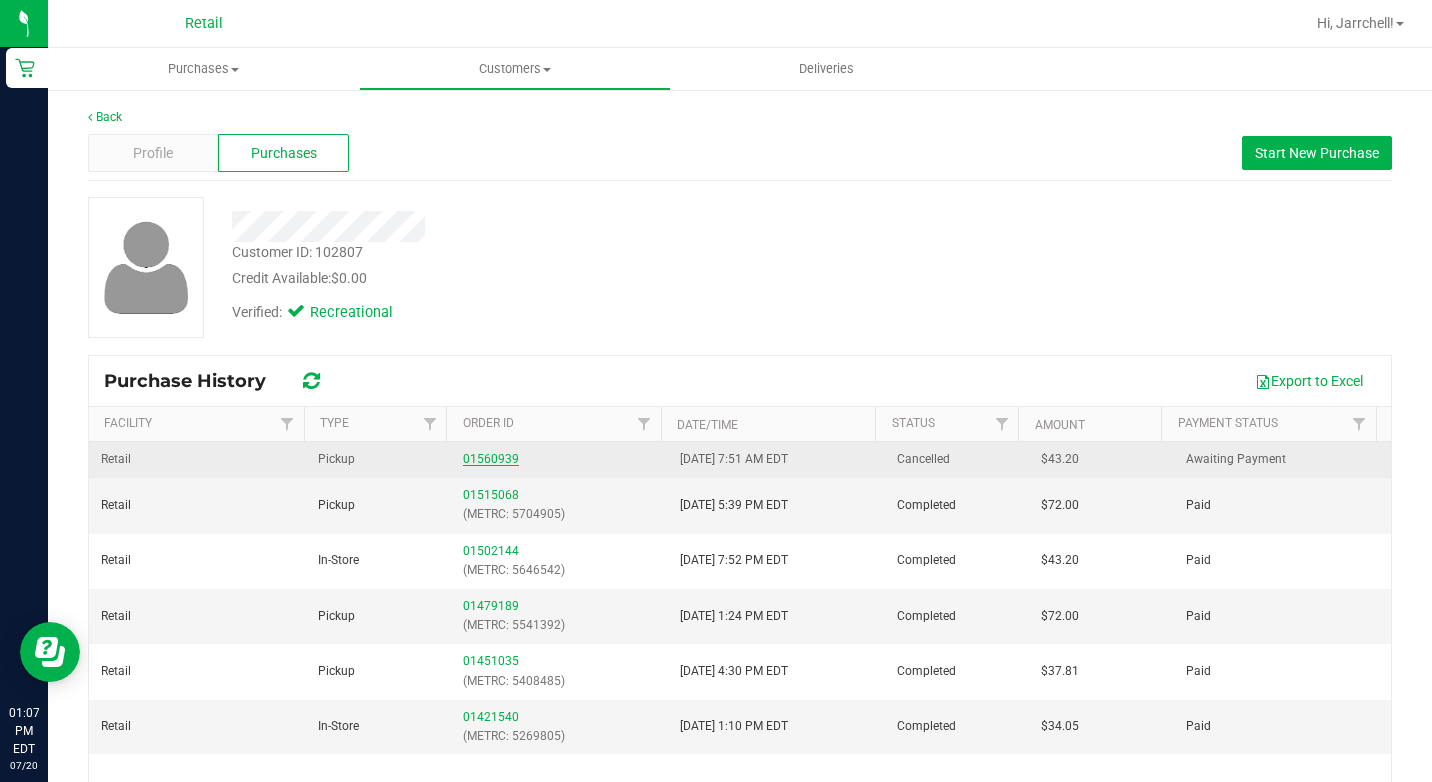 click on "01560939" at bounding box center (491, 459) 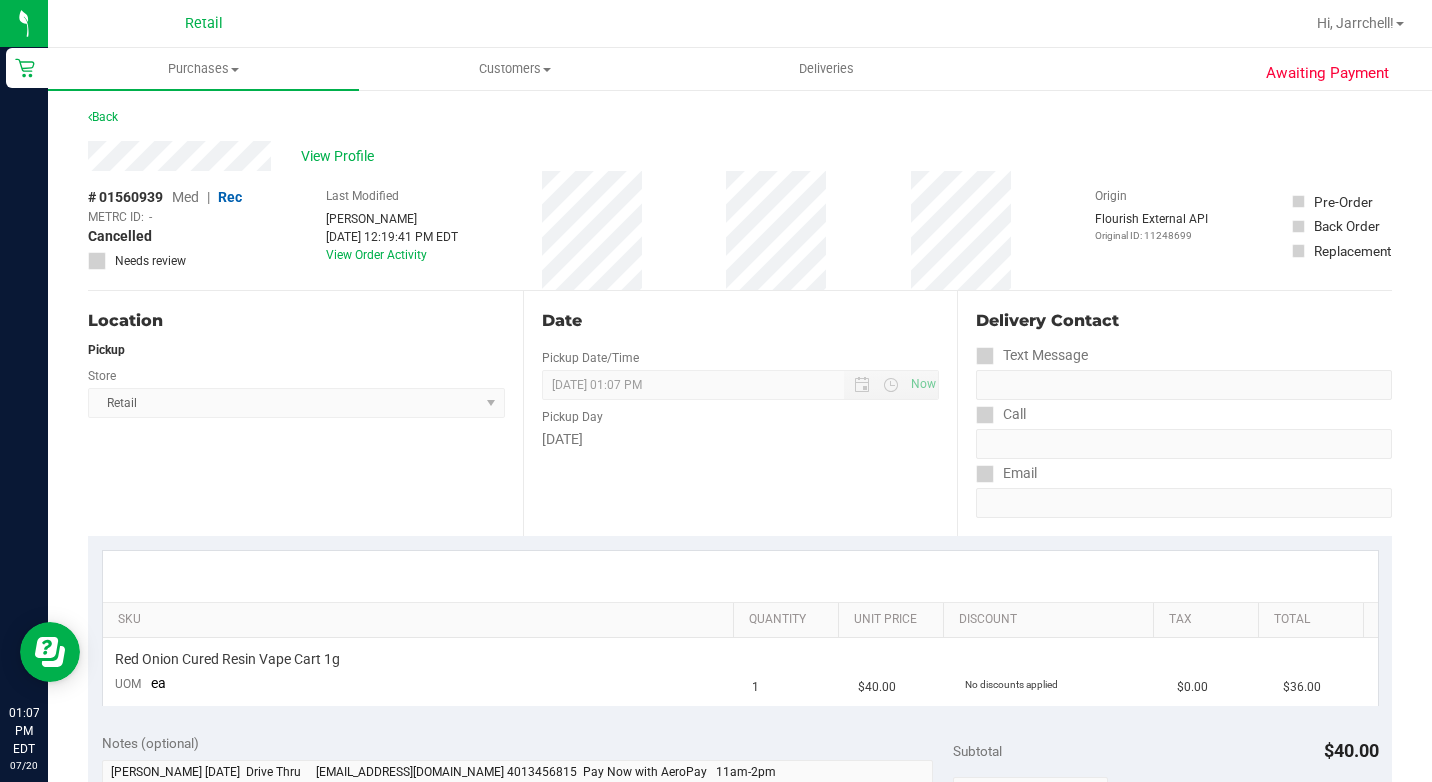 scroll, scrollTop: 0, scrollLeft: 0, axis: both 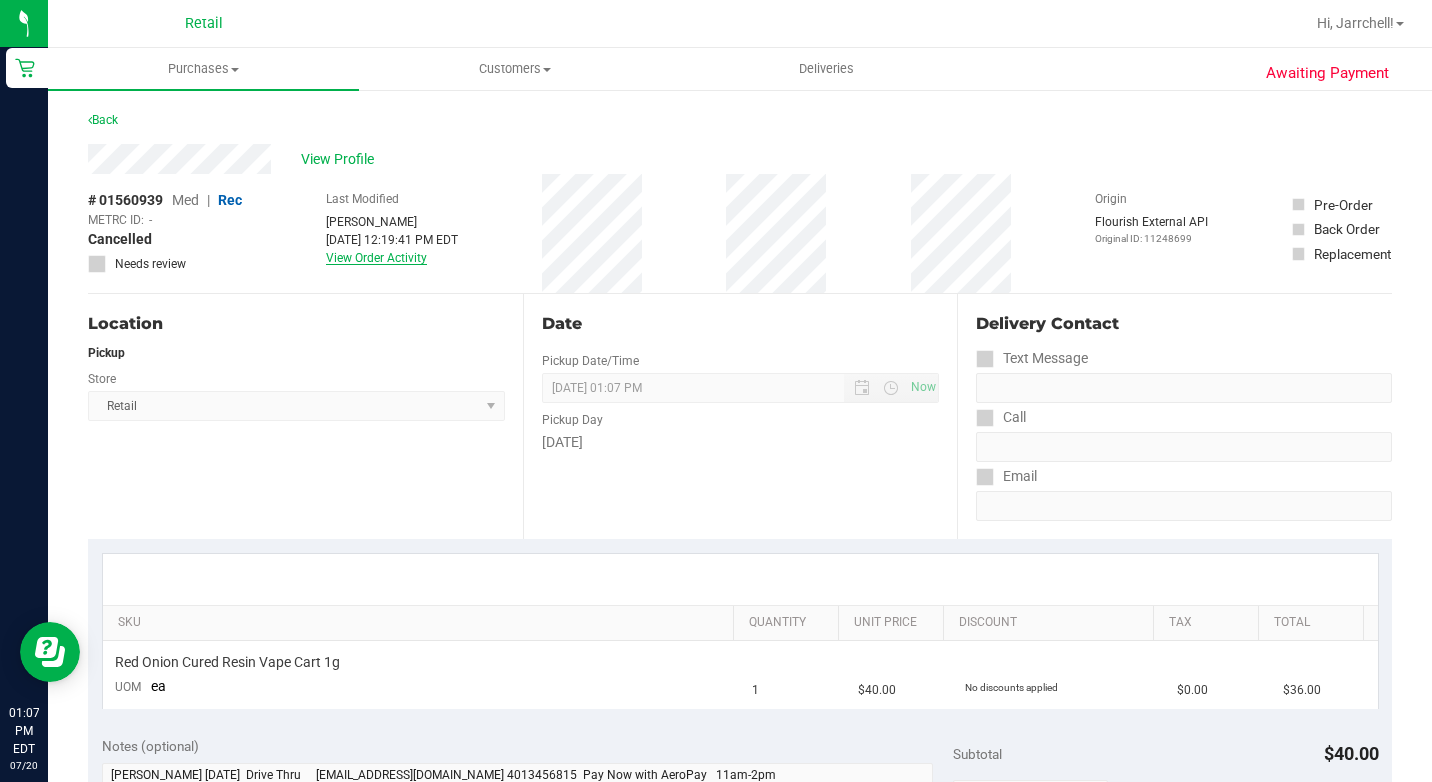 click on "View Order Activity" at bounding box center [376, 258] 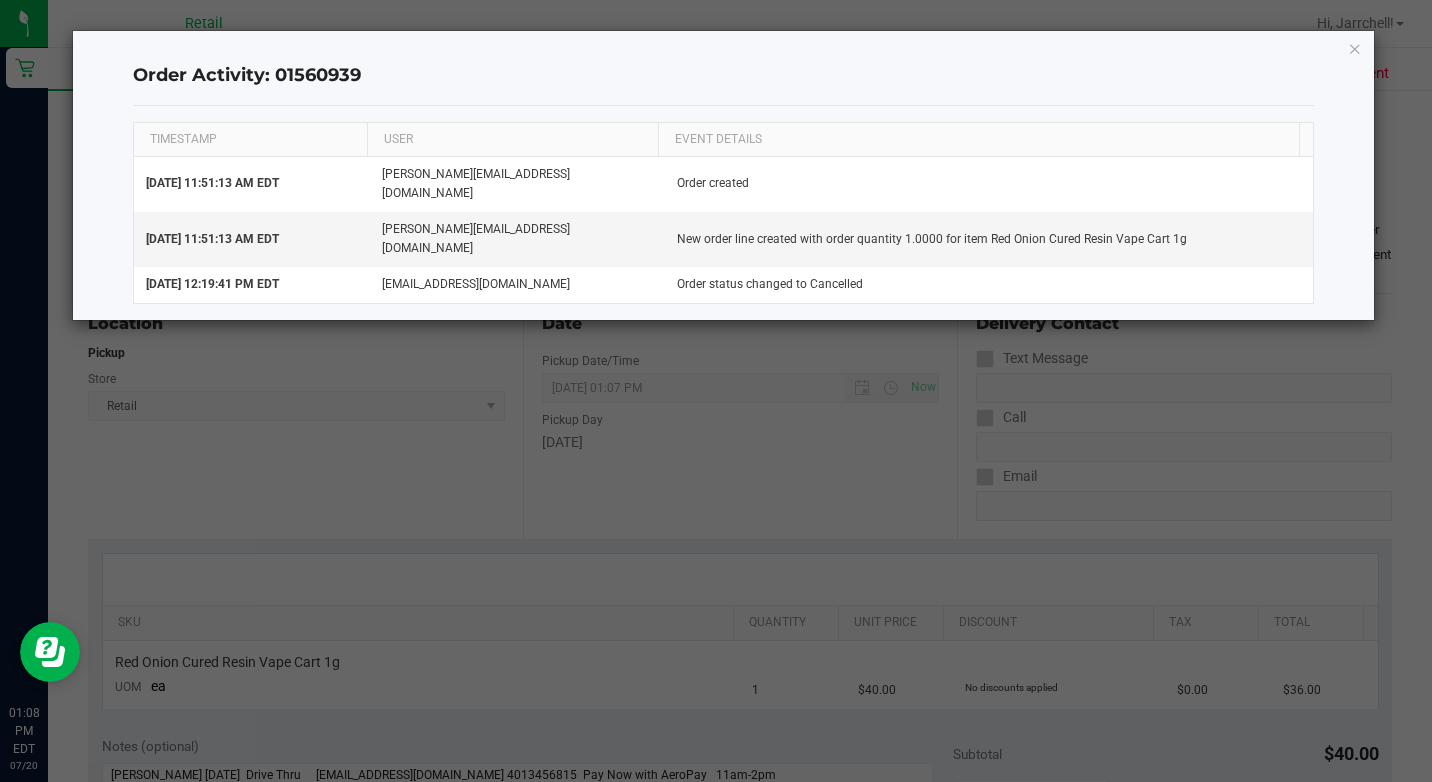 click on "Order Activity: 01560939" 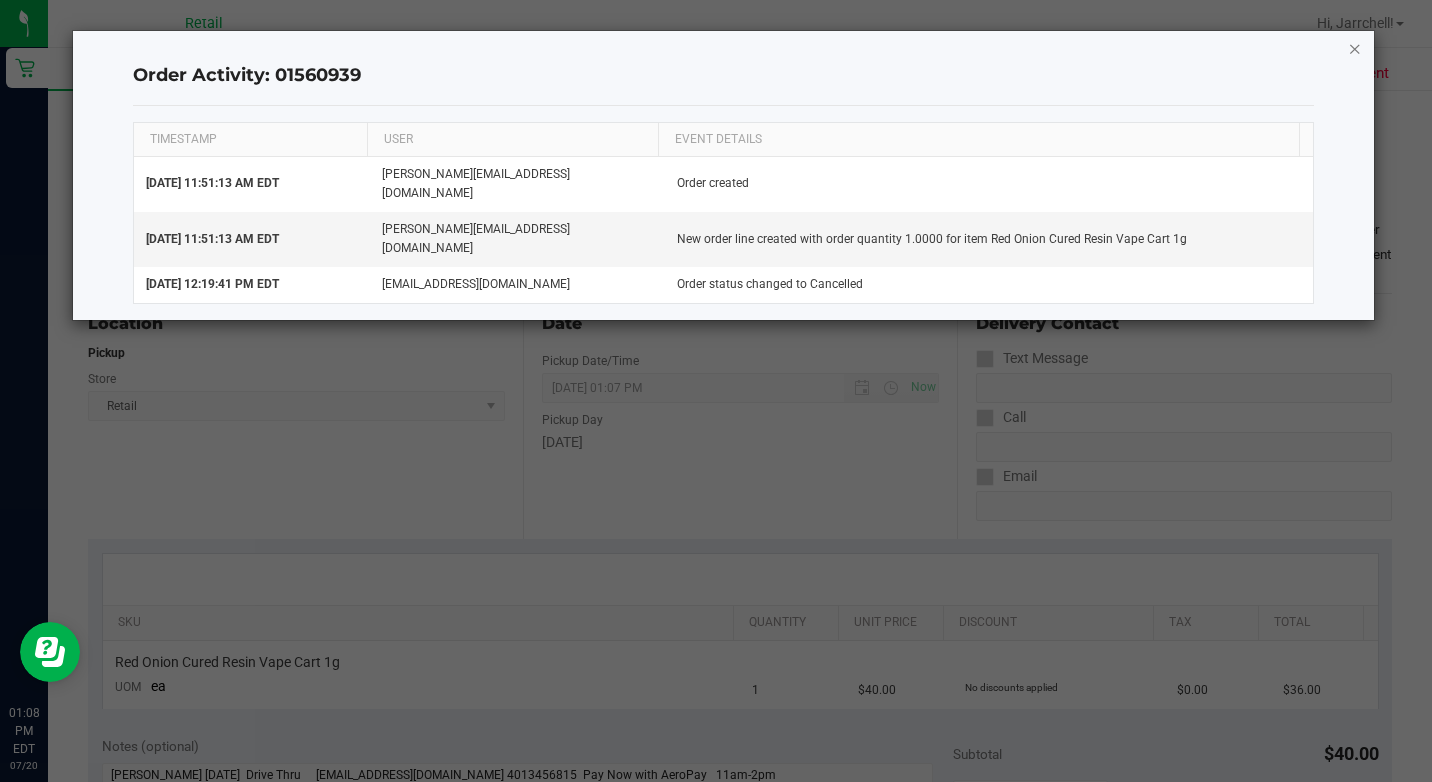 click 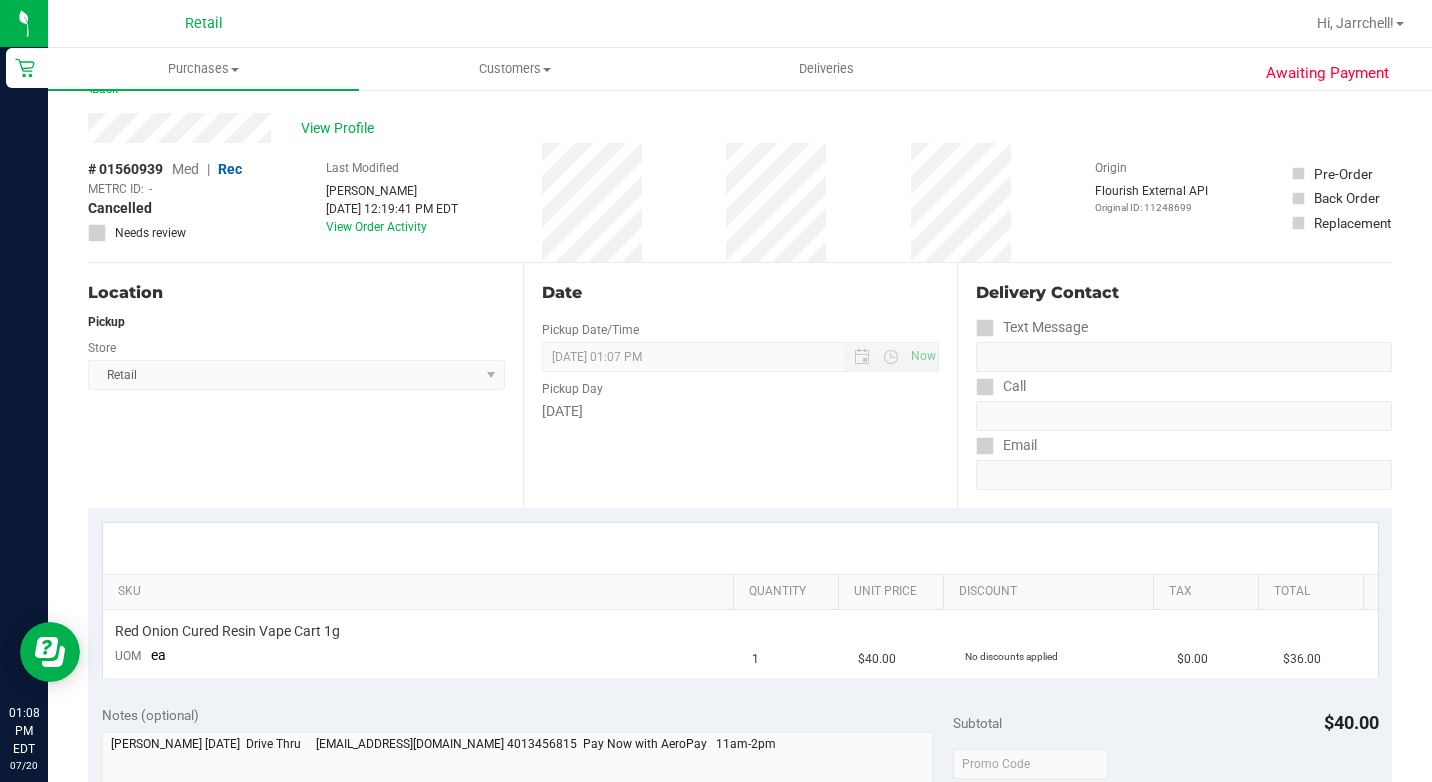 scroll, scrollTop: 0, scrollLeft: 0, axis: both 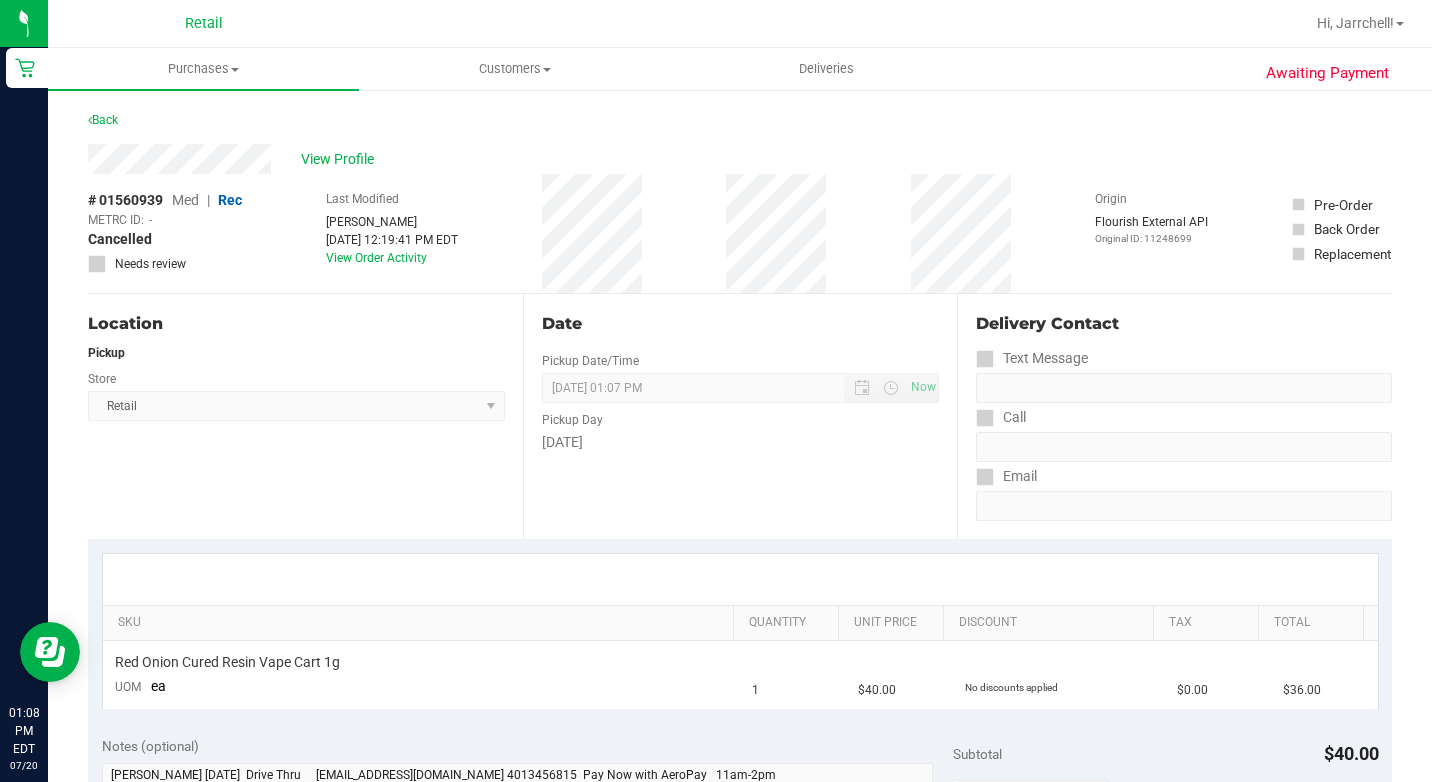 click on "Pickup Date/Time" at bounding box center (590, 361) 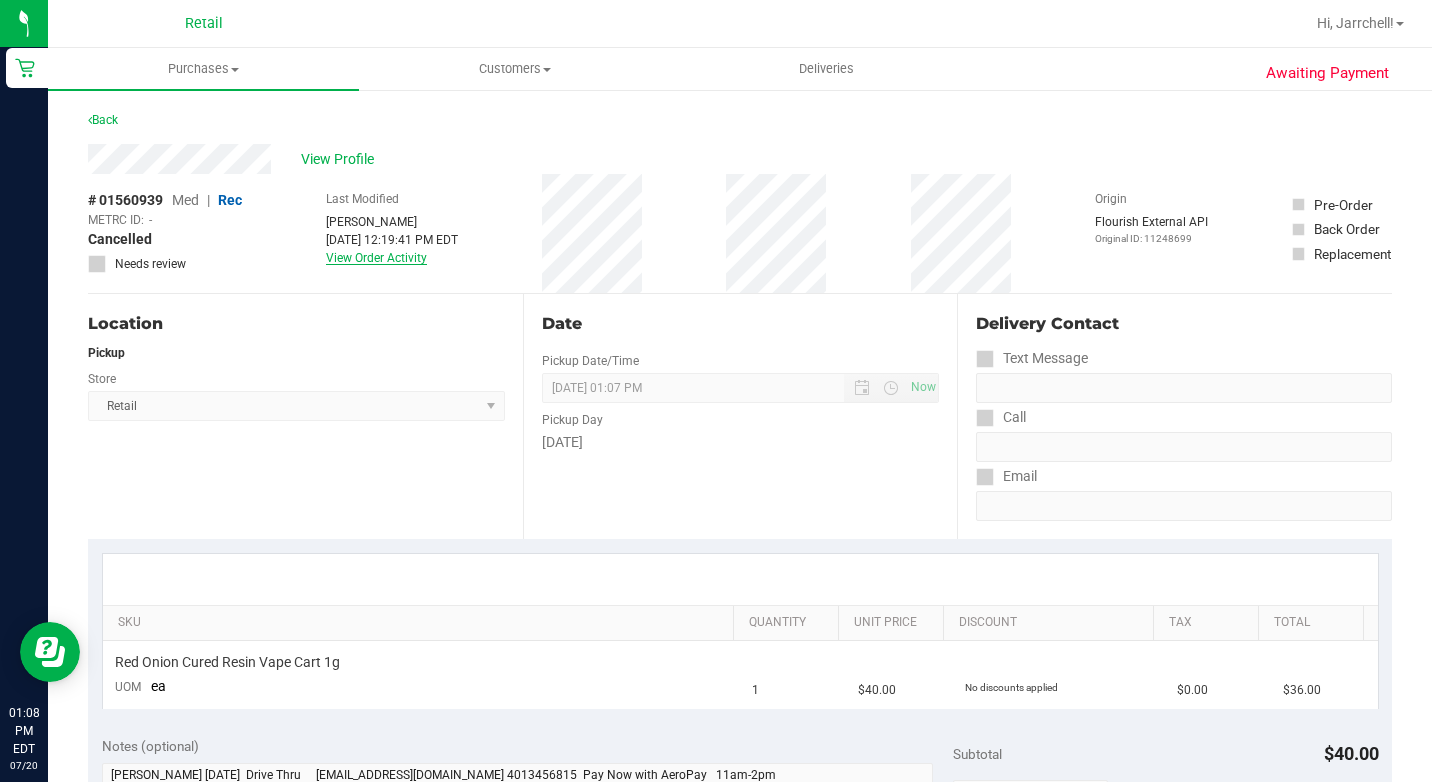 click on "View Order Activity" at bounding box center [376, 258] 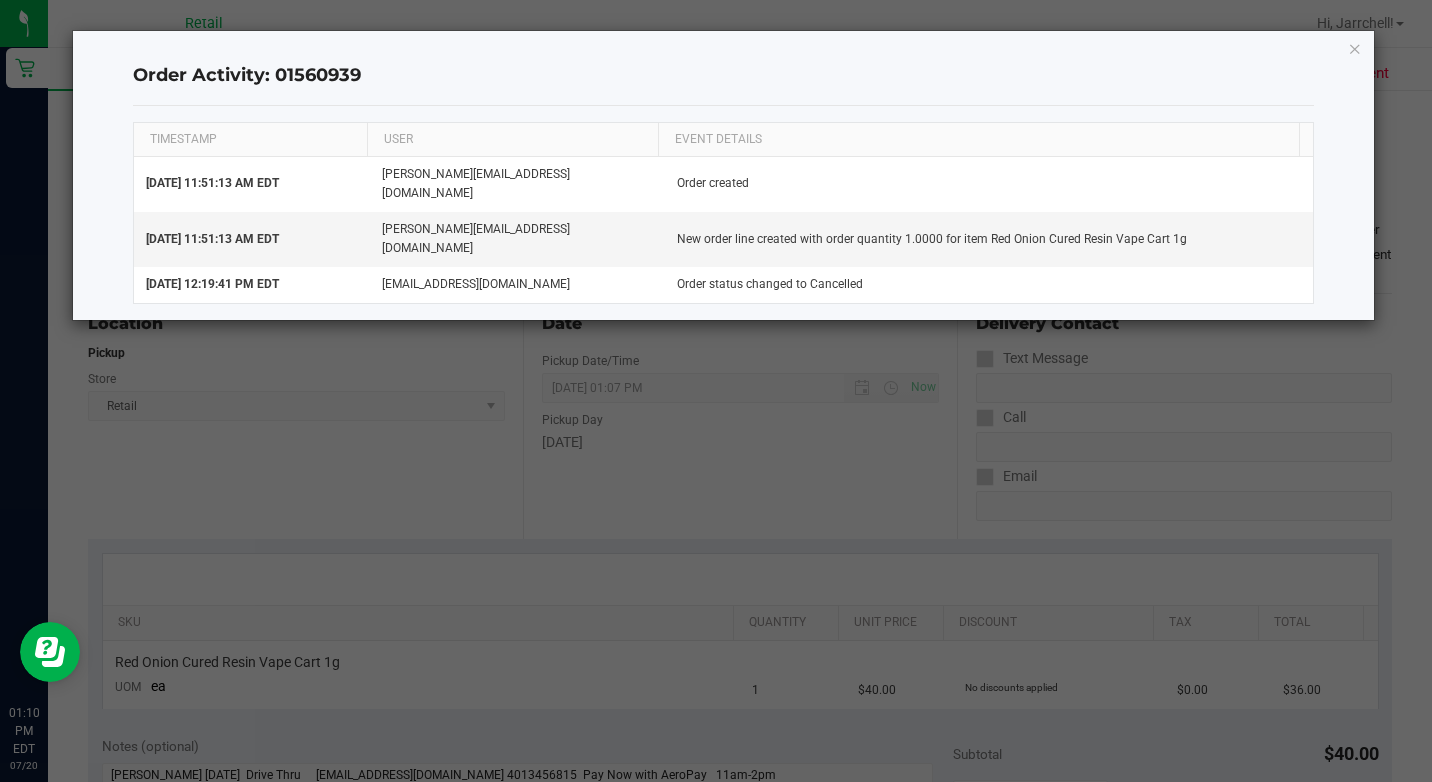 click on "Order Activity: 01560939  TIMESTAMP USER EVENT DETAILS  [DATE] 11:51:13 AM EDT   [PERSON_NAME][EMAIL_ADDRESS][DOMAIN_NAME]   Order created   [DATE] 11:51:13 AM EDT   [PERSON_NAME][EMAIL_ADDRESS][DOMAIN_NAME]   New order line created with order quantity 1.0000 for item Red Onion Cured Resin Vape Cart 1g   [DATE] 12:19:41 PM EDT   [EMAIL_ADDRESS][DOMAIN_NAME]   Order status changed to Cancelled" 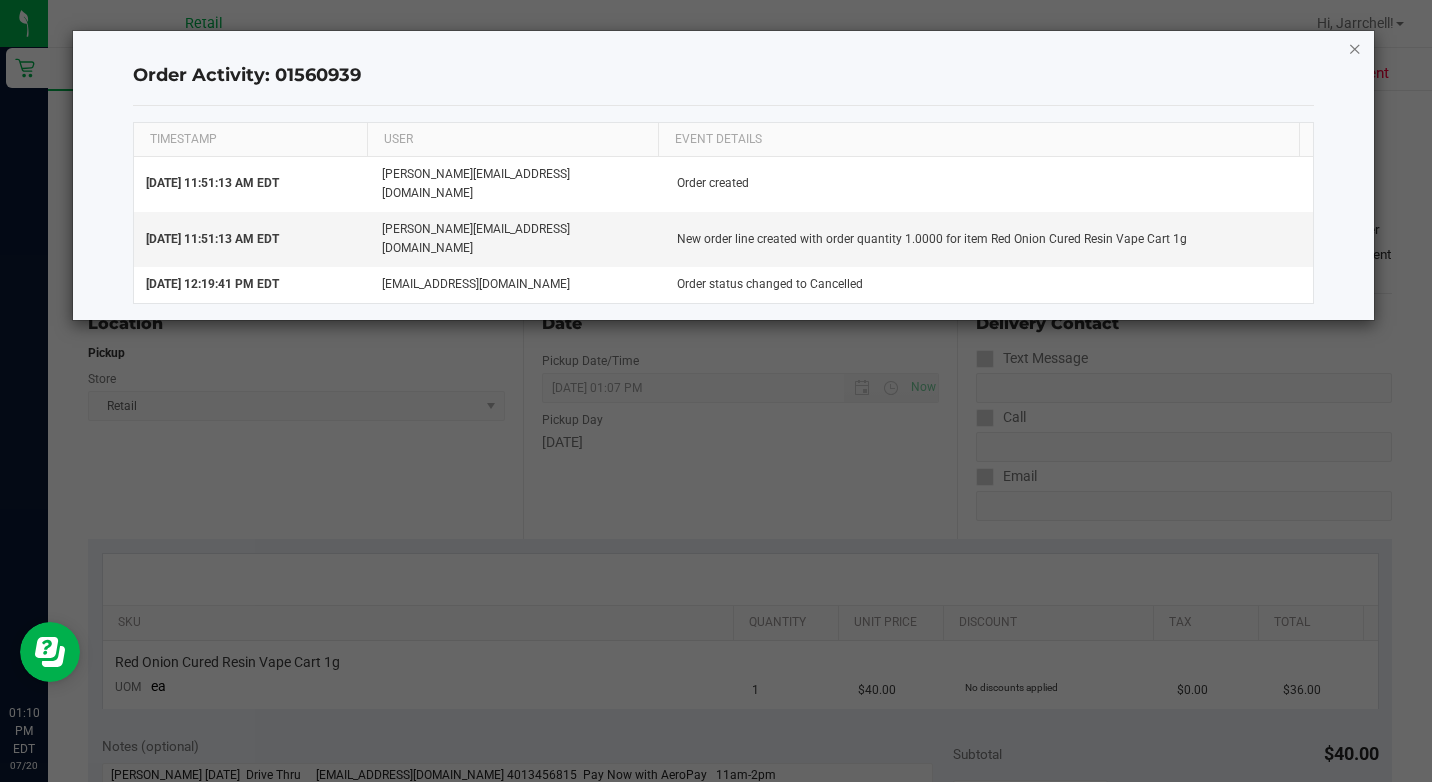 click 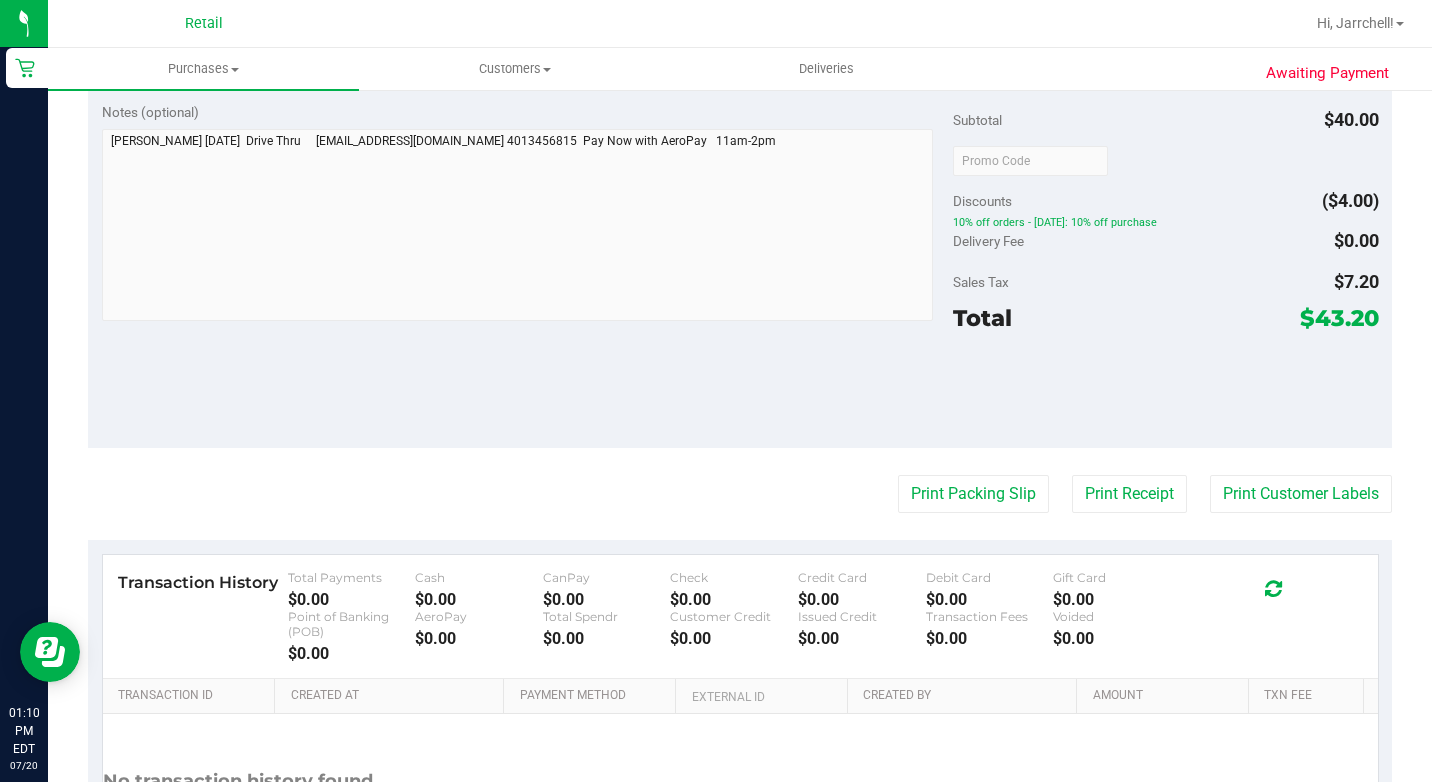 scroll, scrollTop: 821, scrollLeft: 0, axis: vertical 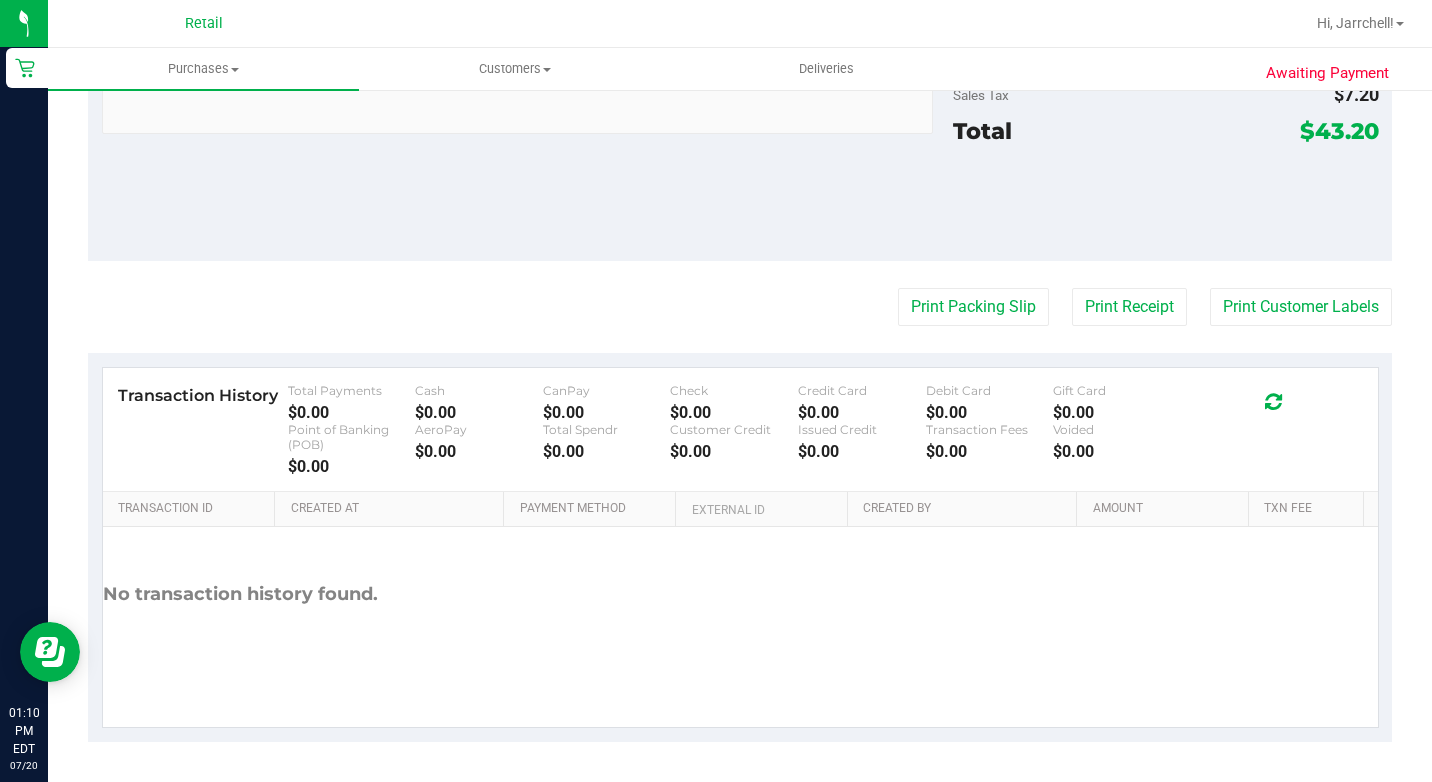 click on "$0.00" at bounding box center (862, 412) 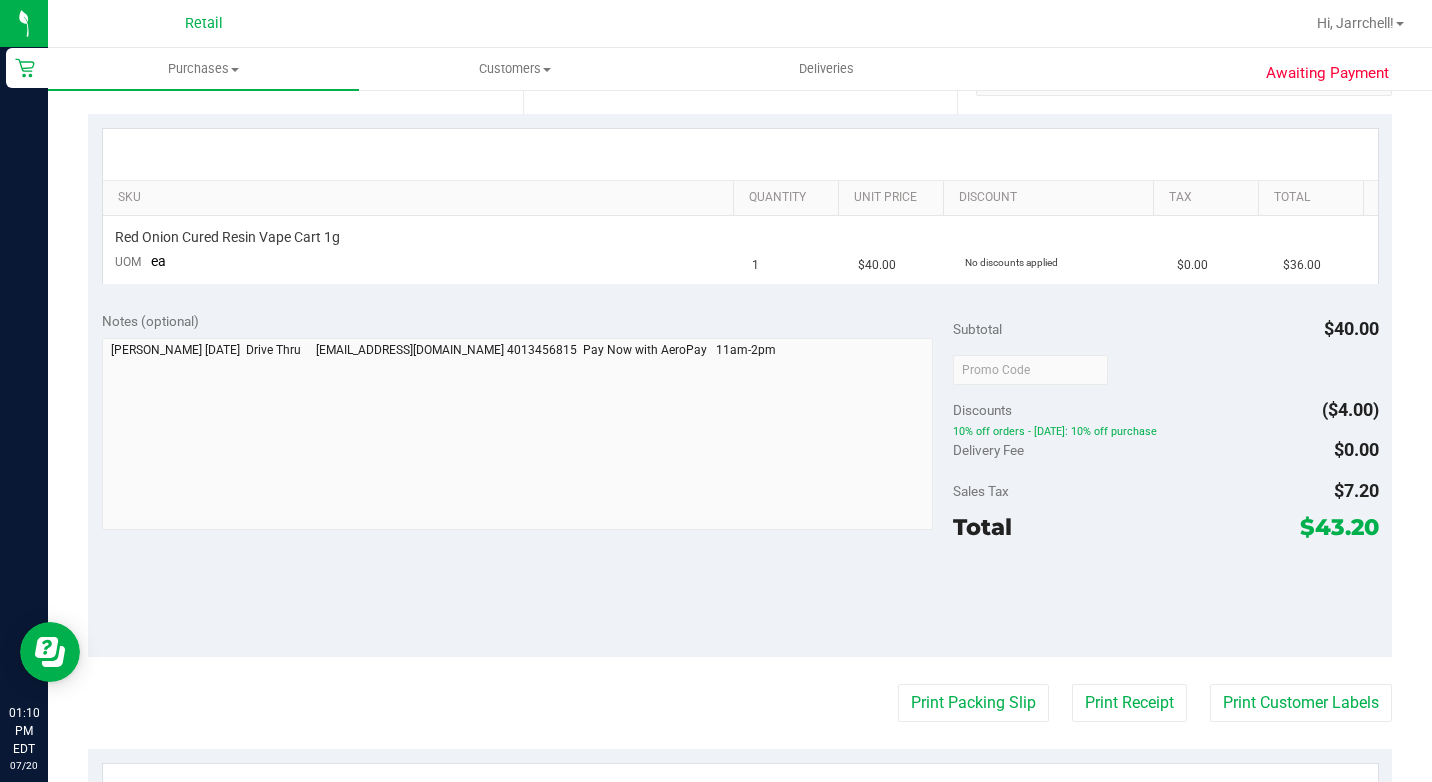 scroll, scrollTop: 121, scrollLeft: 0, axis: vertical 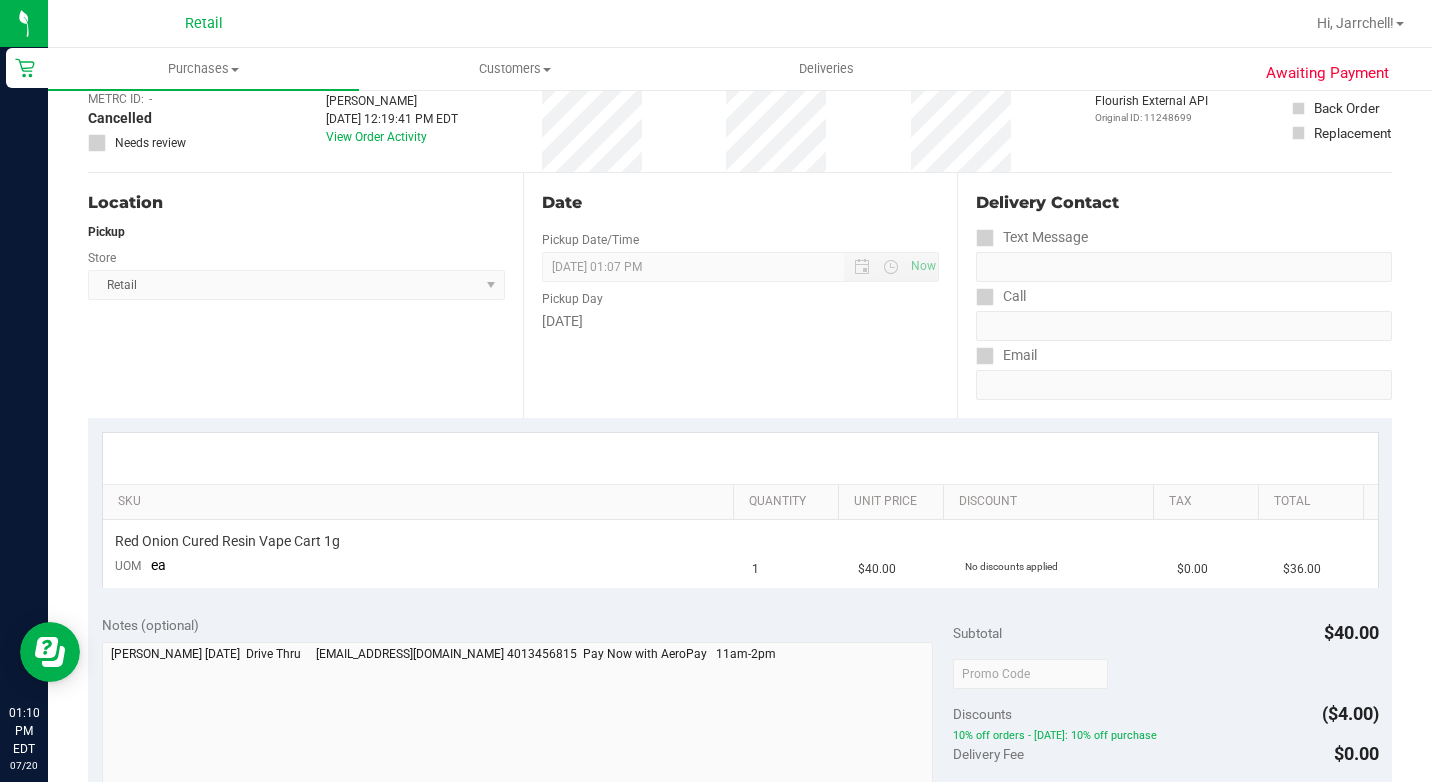 click on "Last Modified
[PERSON_NAME]
[DATE] 12:19:41 PM EDT
View Order Activity" at bounding box center [392, 112] 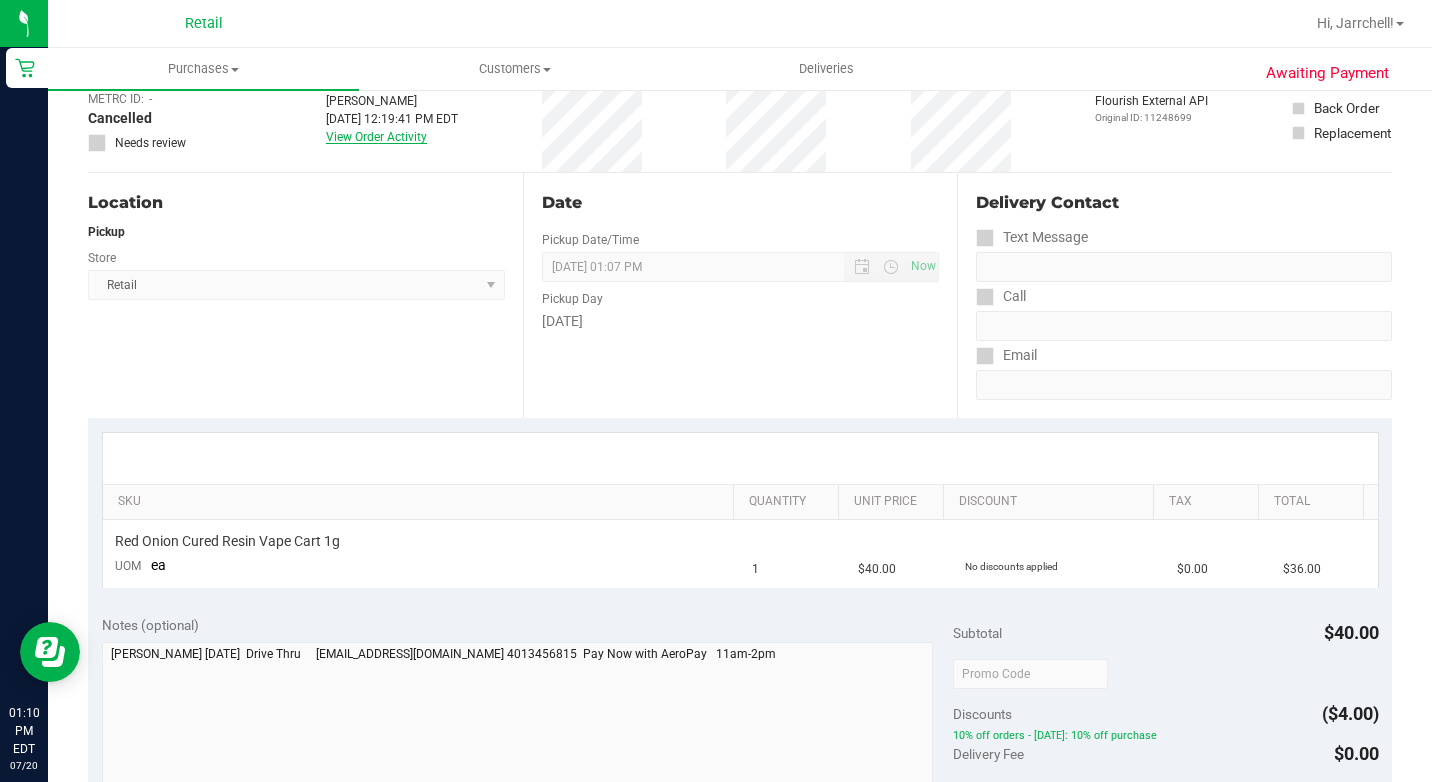 click on "View Order Activity" at bounding box center [376, 137] 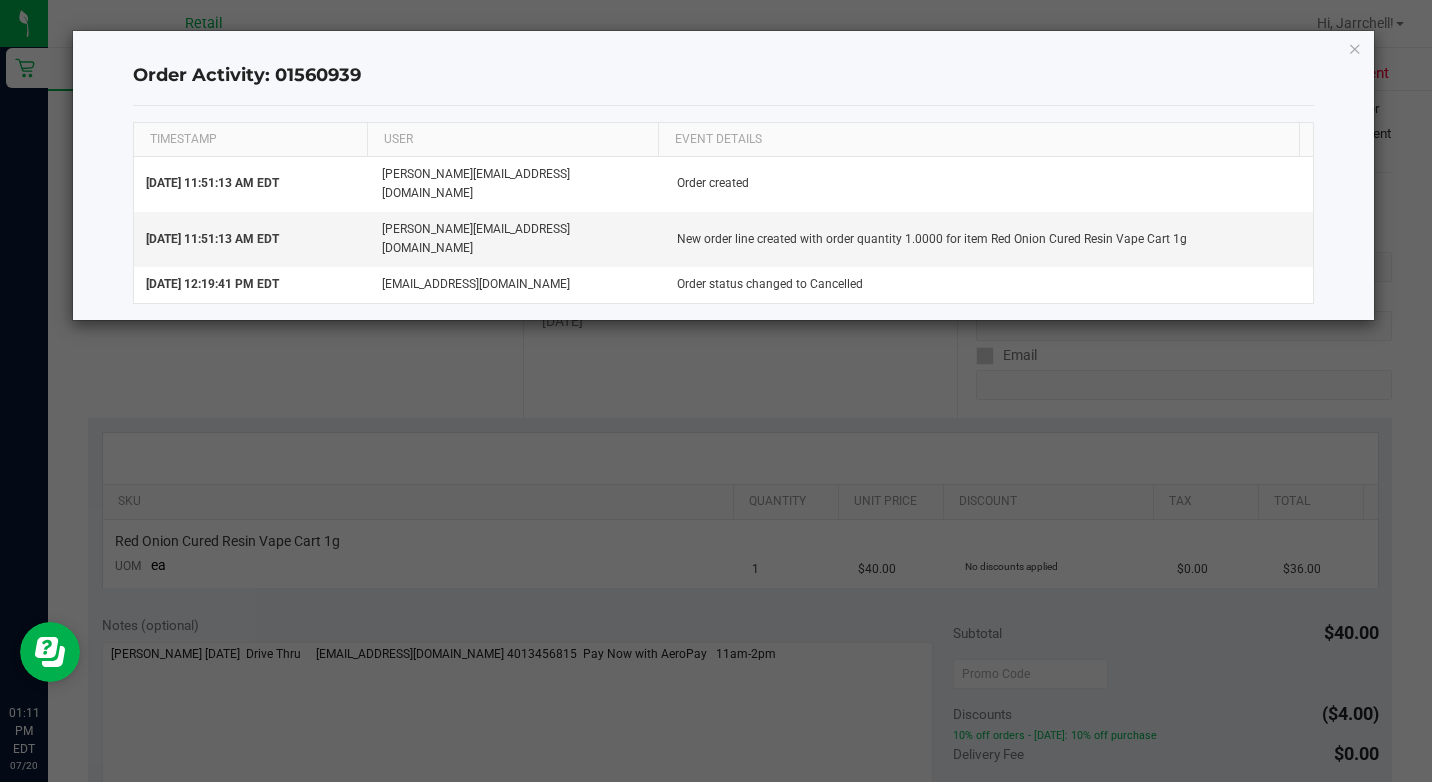click on "TIMESTAMP USER EVENT DETAILS  [DATE] 11:51:13 AM [PERSON_NAME]   [PERSON_NAME][EMAIL_ADDRESS][DOMAIN_NAME]   Order created   [DATE] 11:51:13 AM EDT   [PERSON_NAME][EMAIL_ADDRESS][DOMAIN_NAME]   New order line created with order quantity 1.0000 for item Red Onion Cured Resin Vape Cart 1g   [DATE] 12:19:41 PM EDT   [EMAIL_ADDRESS][DOMAIN_NAME]   Order status changed to Cancelled" 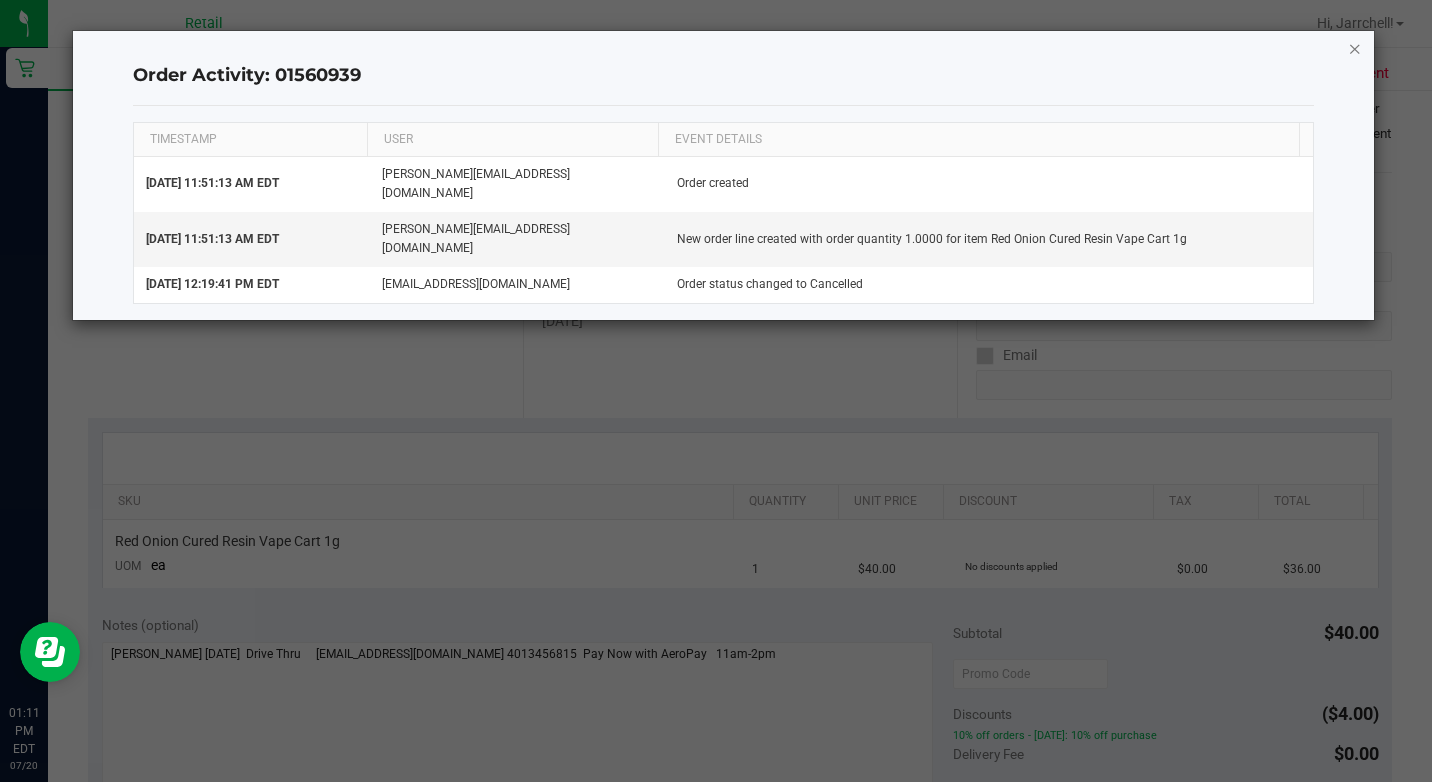 click 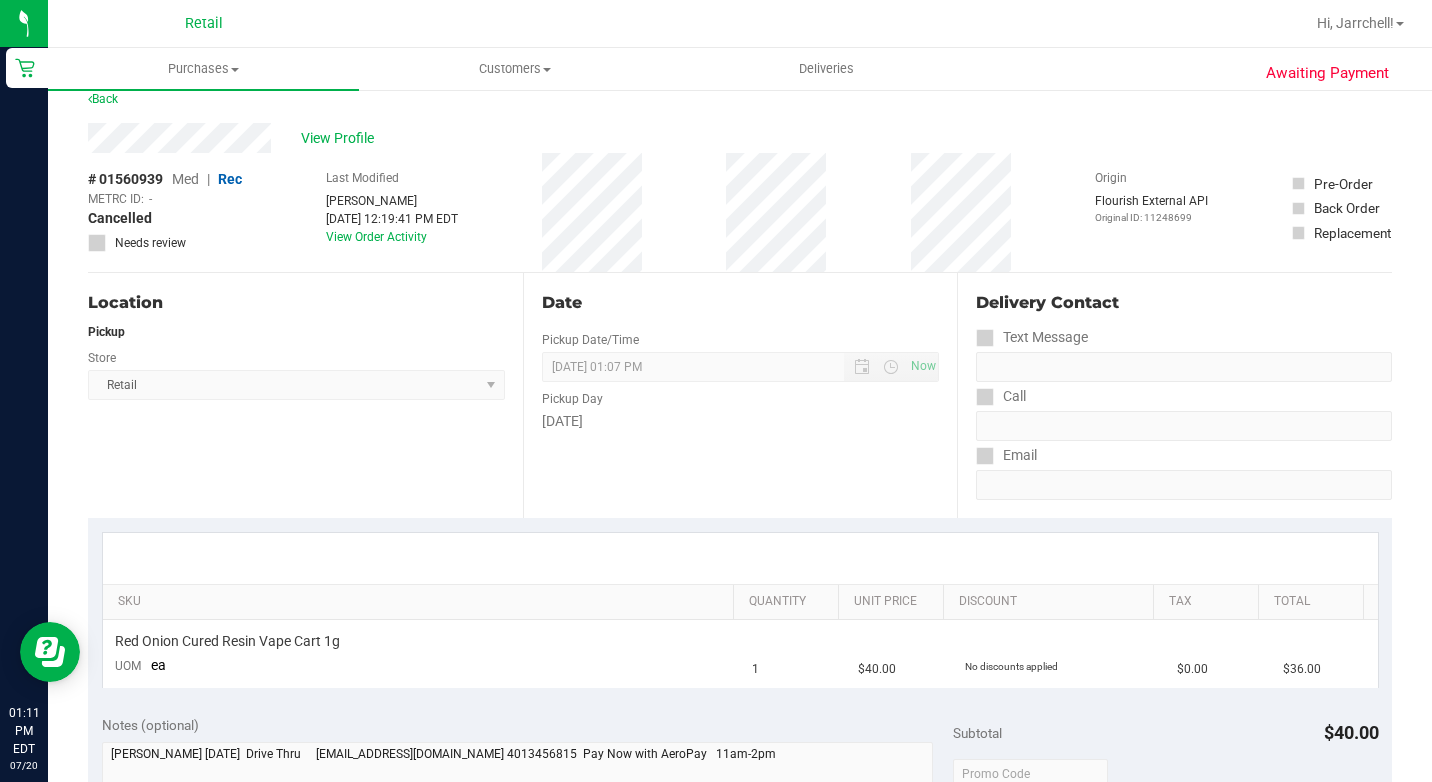scroll, scrollTop: 4, scrollLeft: 0, axis: vertical 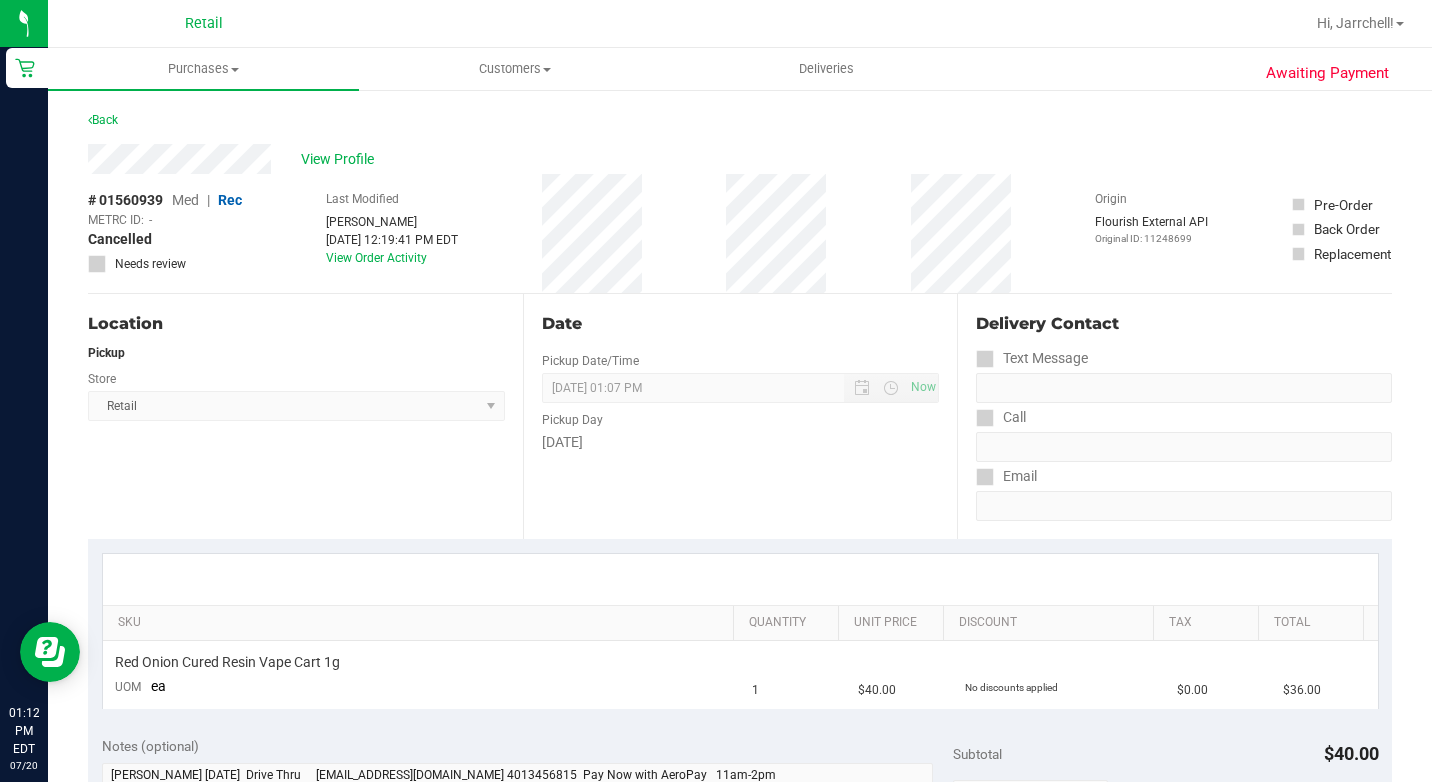 click on "Date" at bounding box center [741, 324] 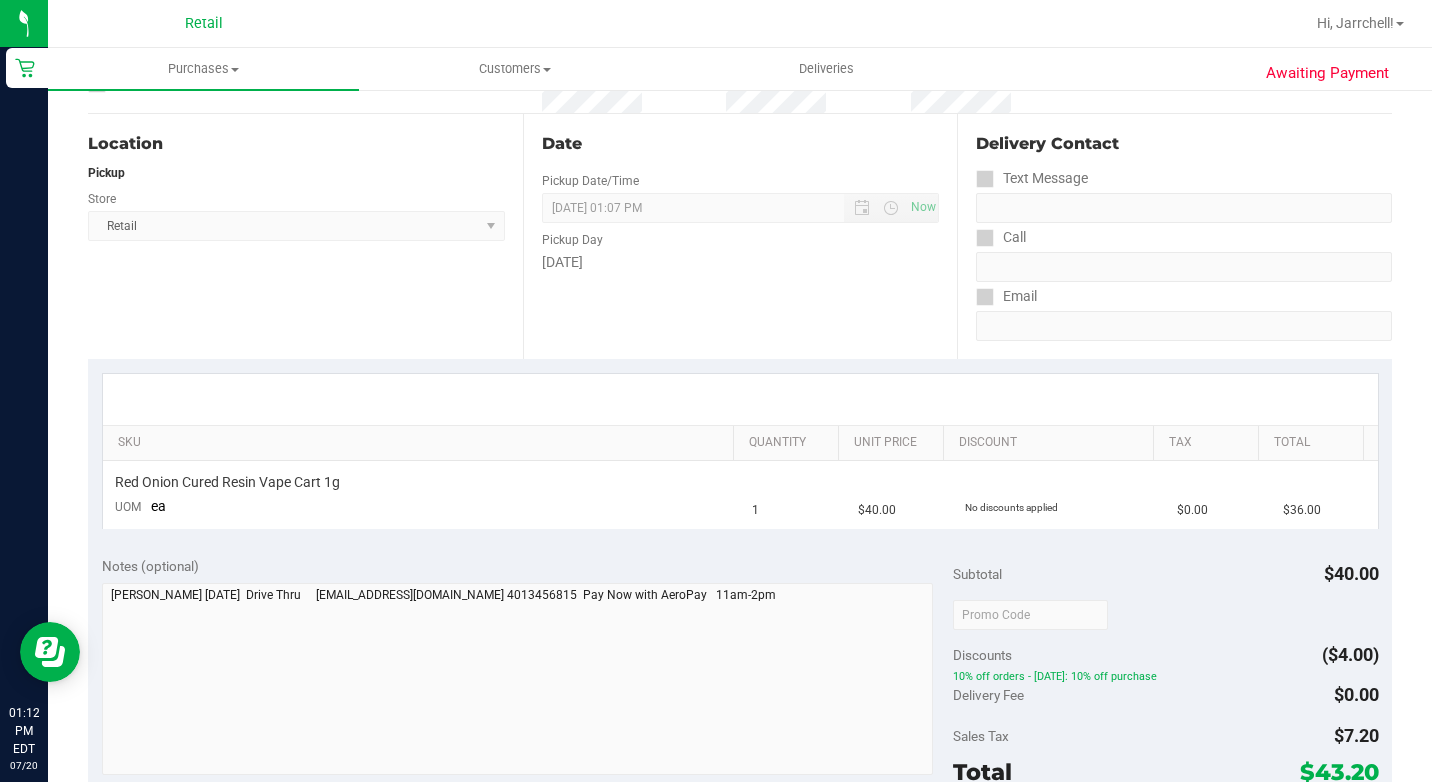scroll, scrollTop: 0, scrollLeft: 0, axis: both 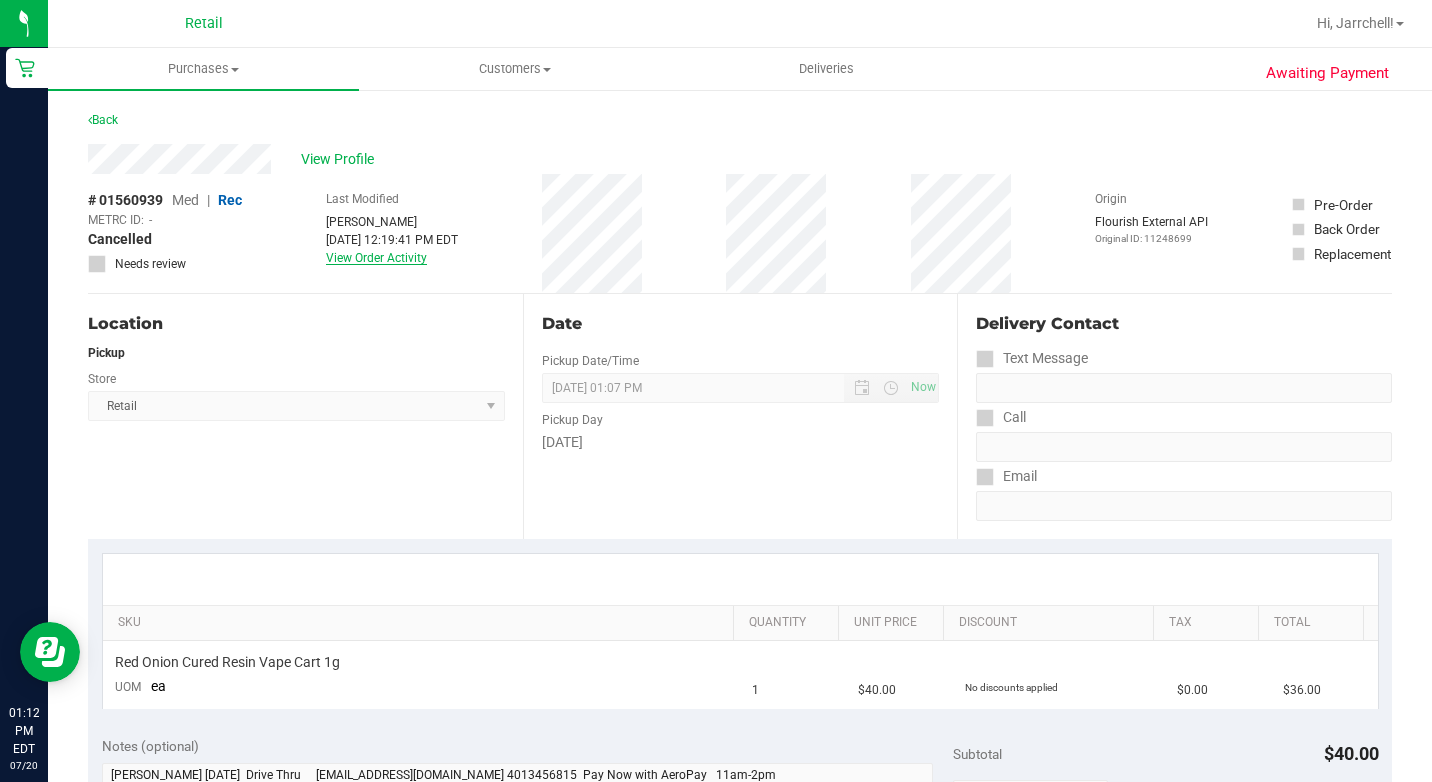 click on "View Order Activity" at bounding box center [376, 258] 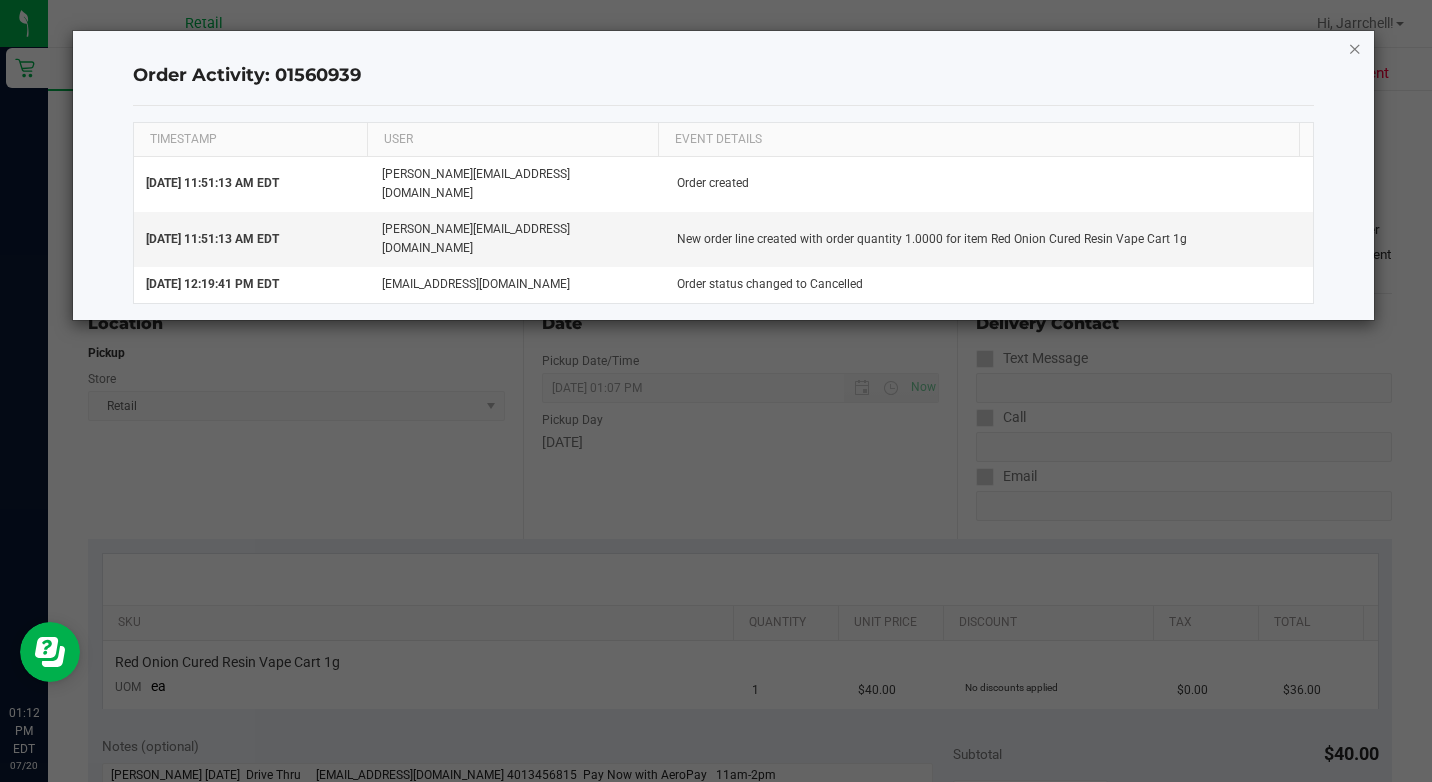 click 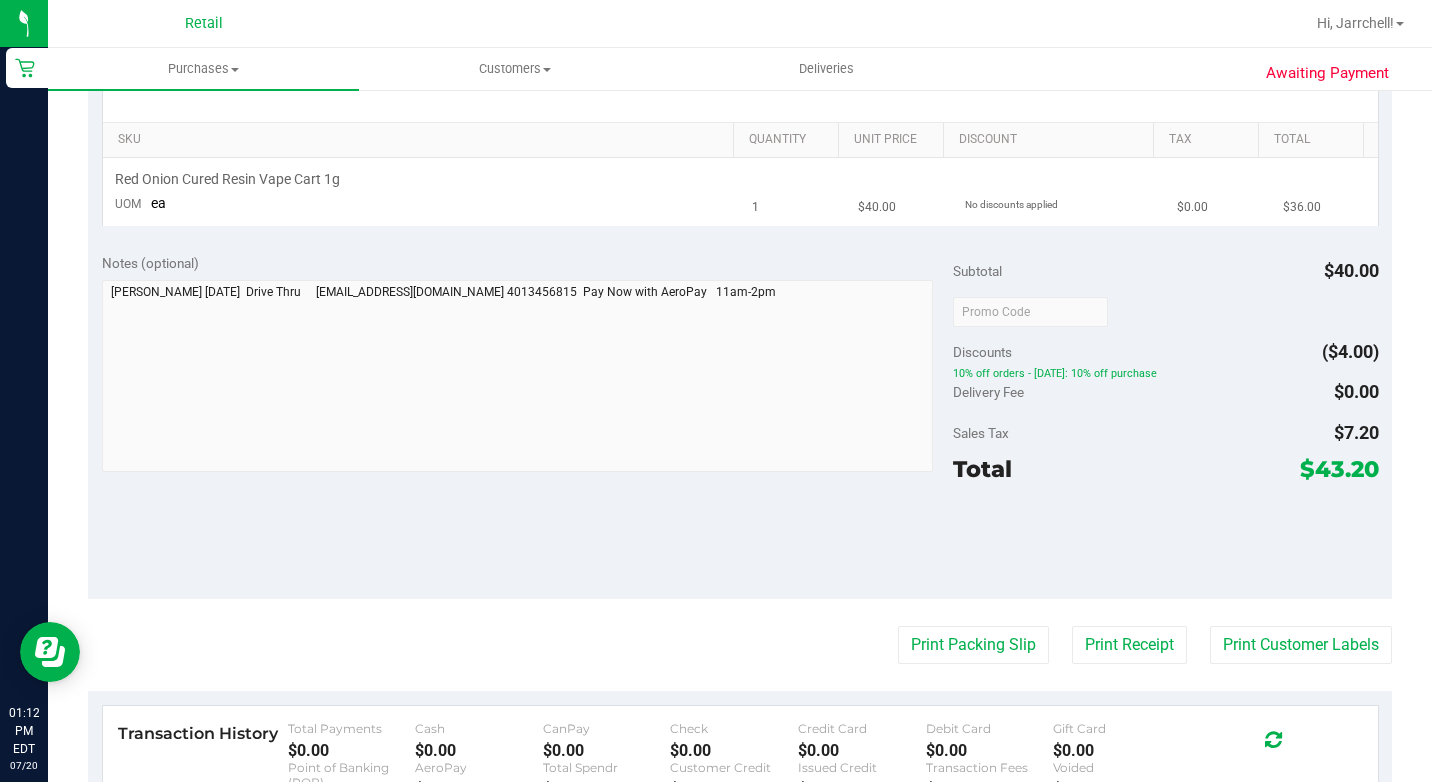 scroll, scrollTop: 300, scrollLeft: 0, axis: vertical 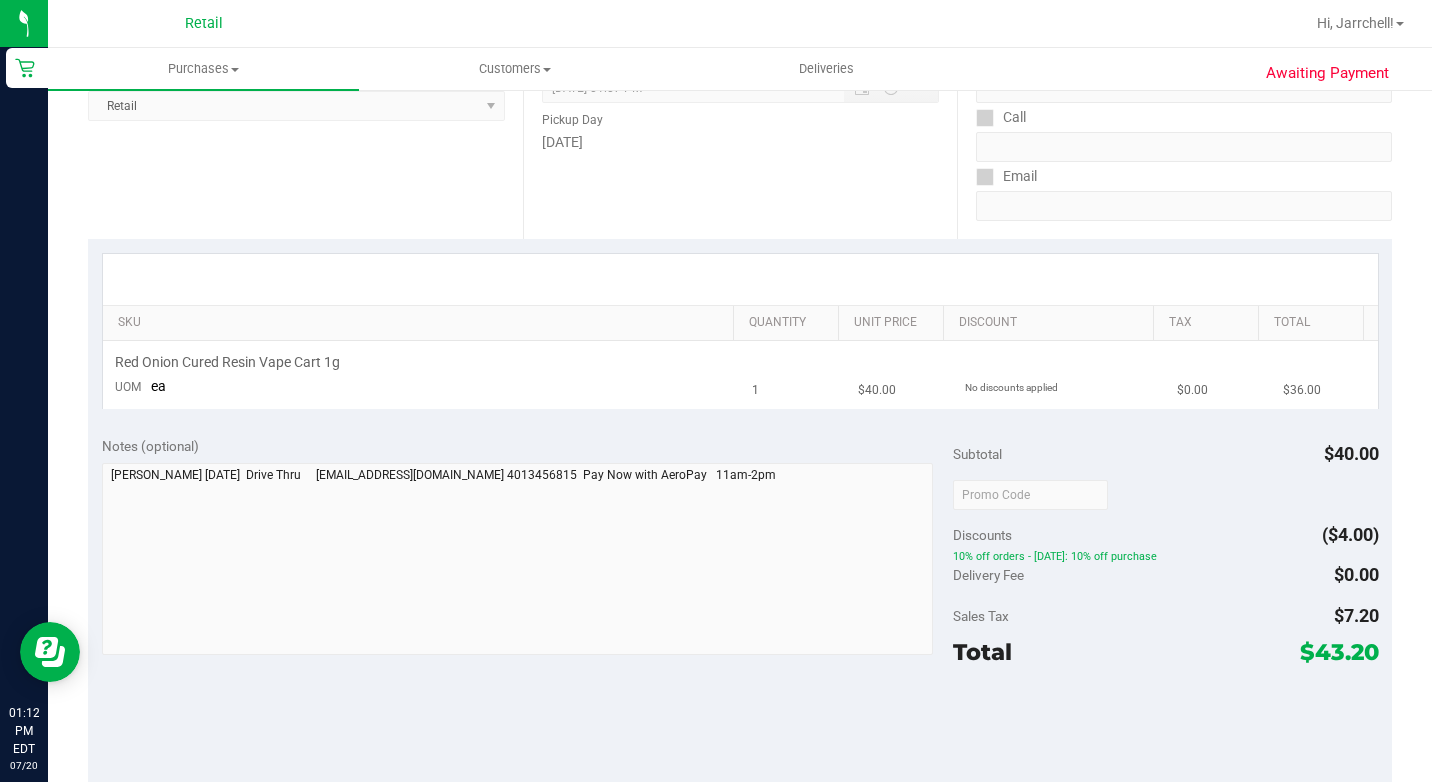 click on "Red Onion Cured Resin Vape Cart 1g
UOM
ea" at bounding box center [422, 374] 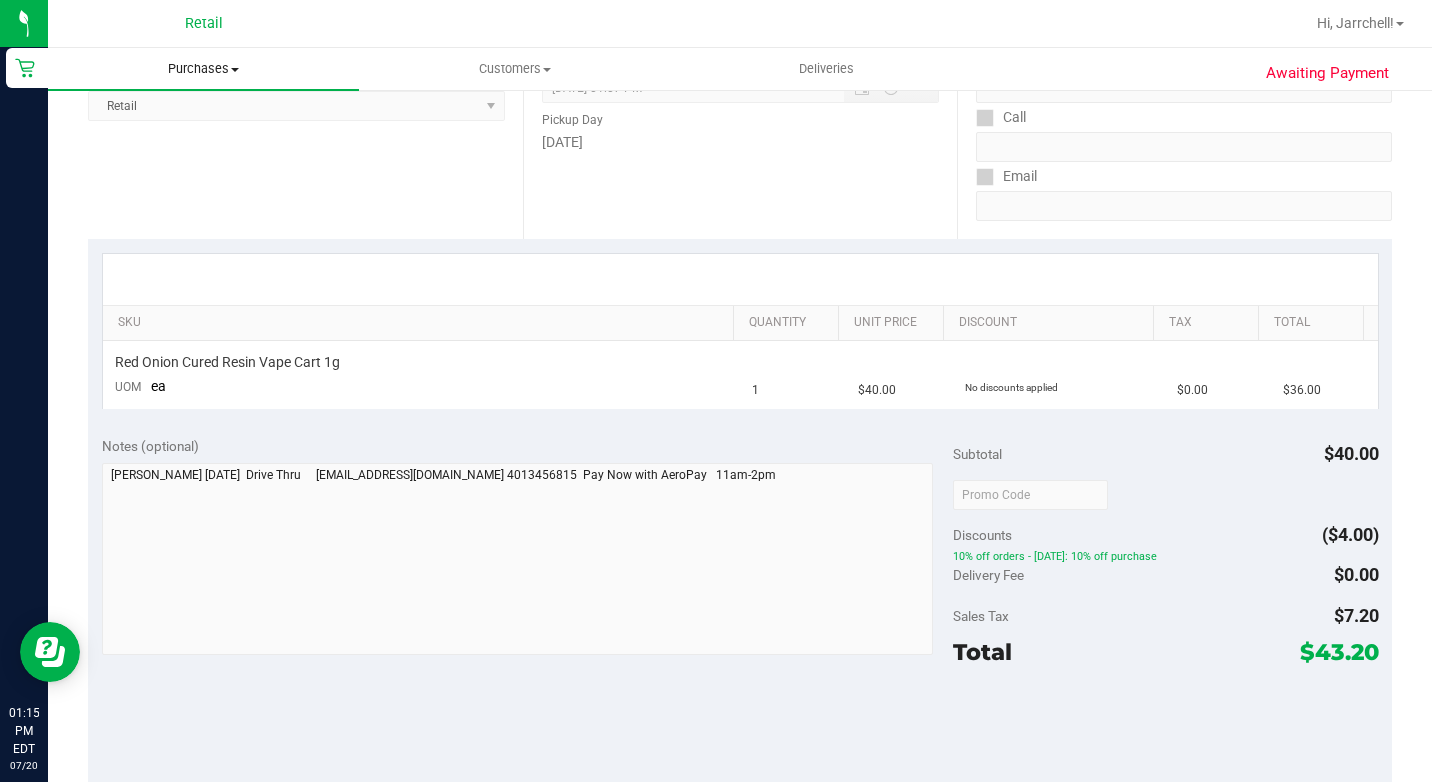 drag, startPoint x: 207, startPoint y: 77, endPoint x: 213, endPoint y: 49, distance: 28.635643 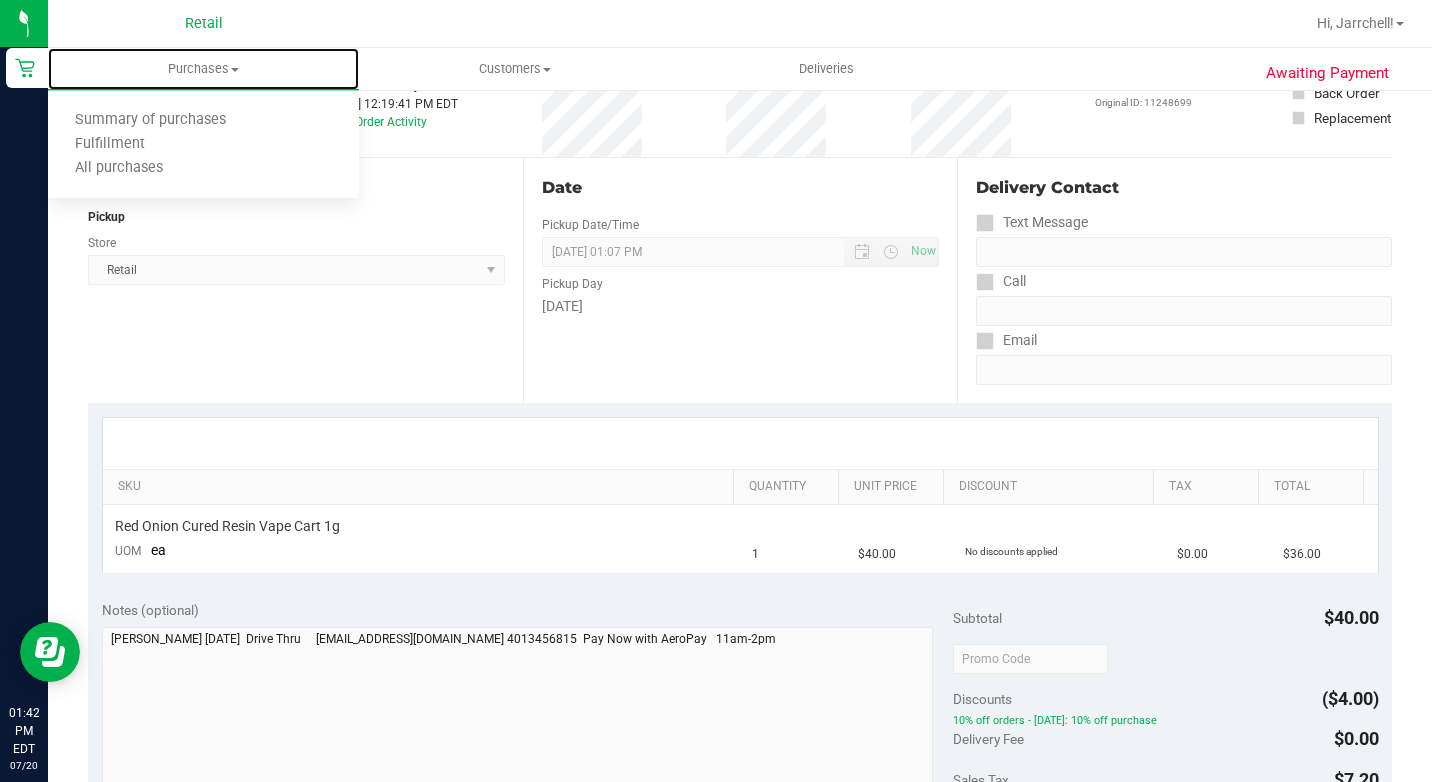 scroll, scrollTop: 0, scrollLeft: 0, axis: both 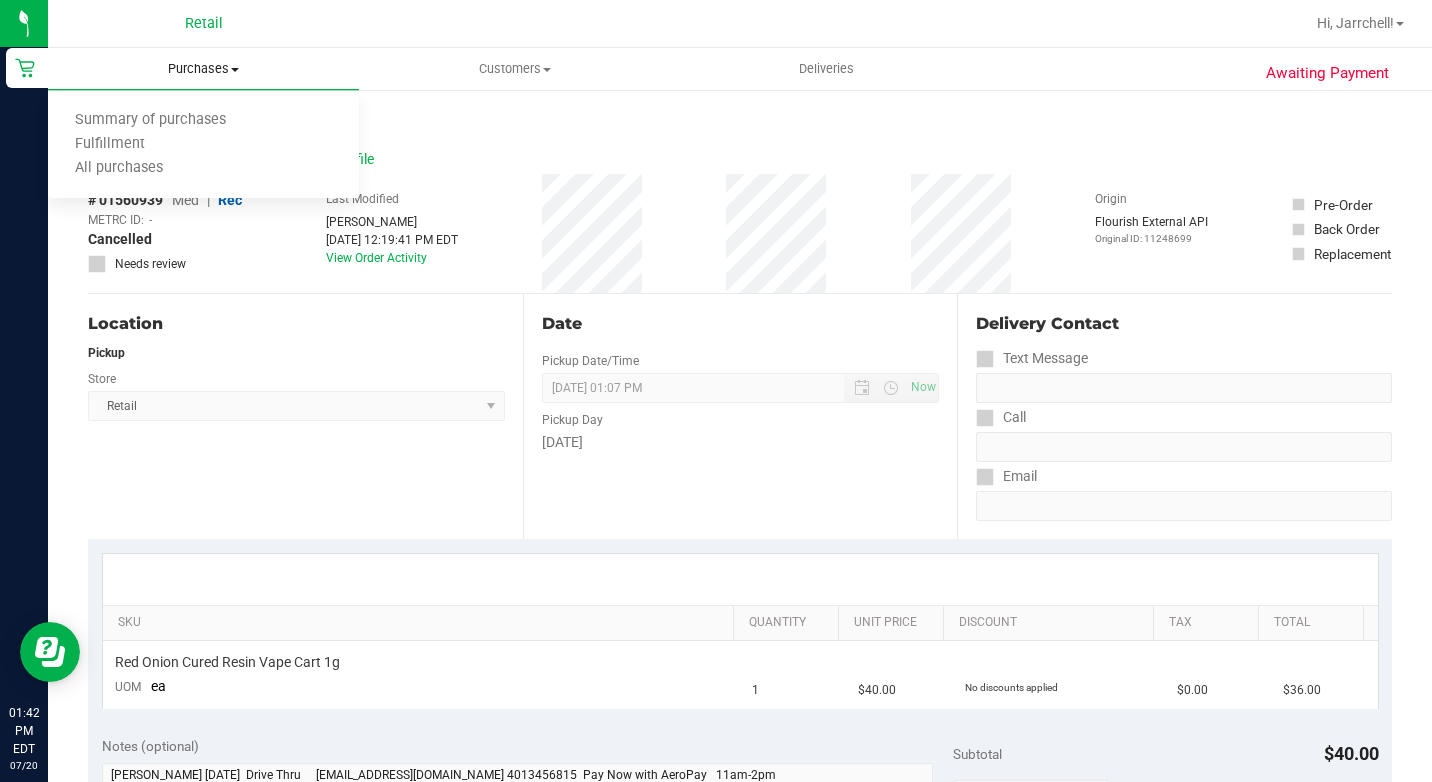 drag, startPoint x: 200, startPoint y: 66, endPoint x: 184, endPoint y: 96, distance: 34 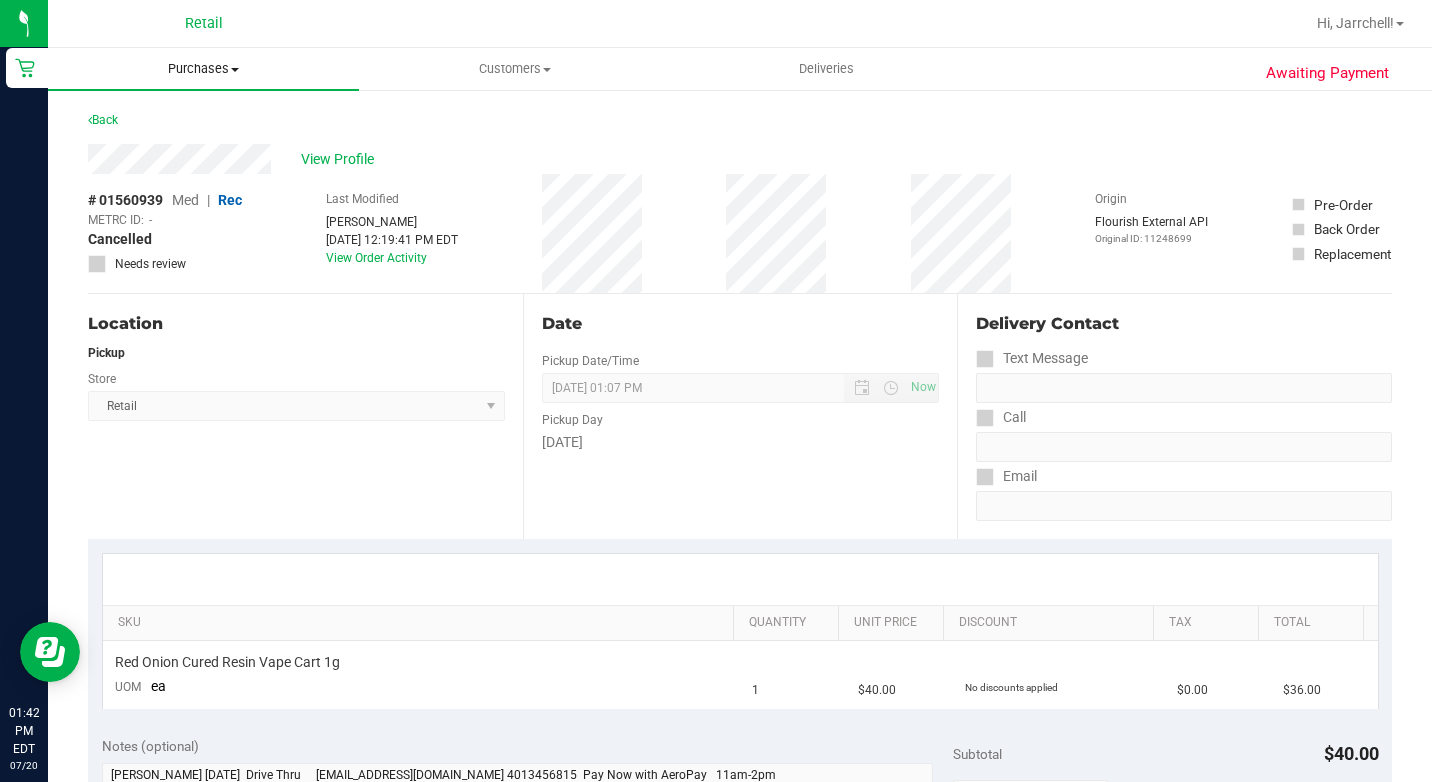click on "Purchases" at bounding box center (203, 69) 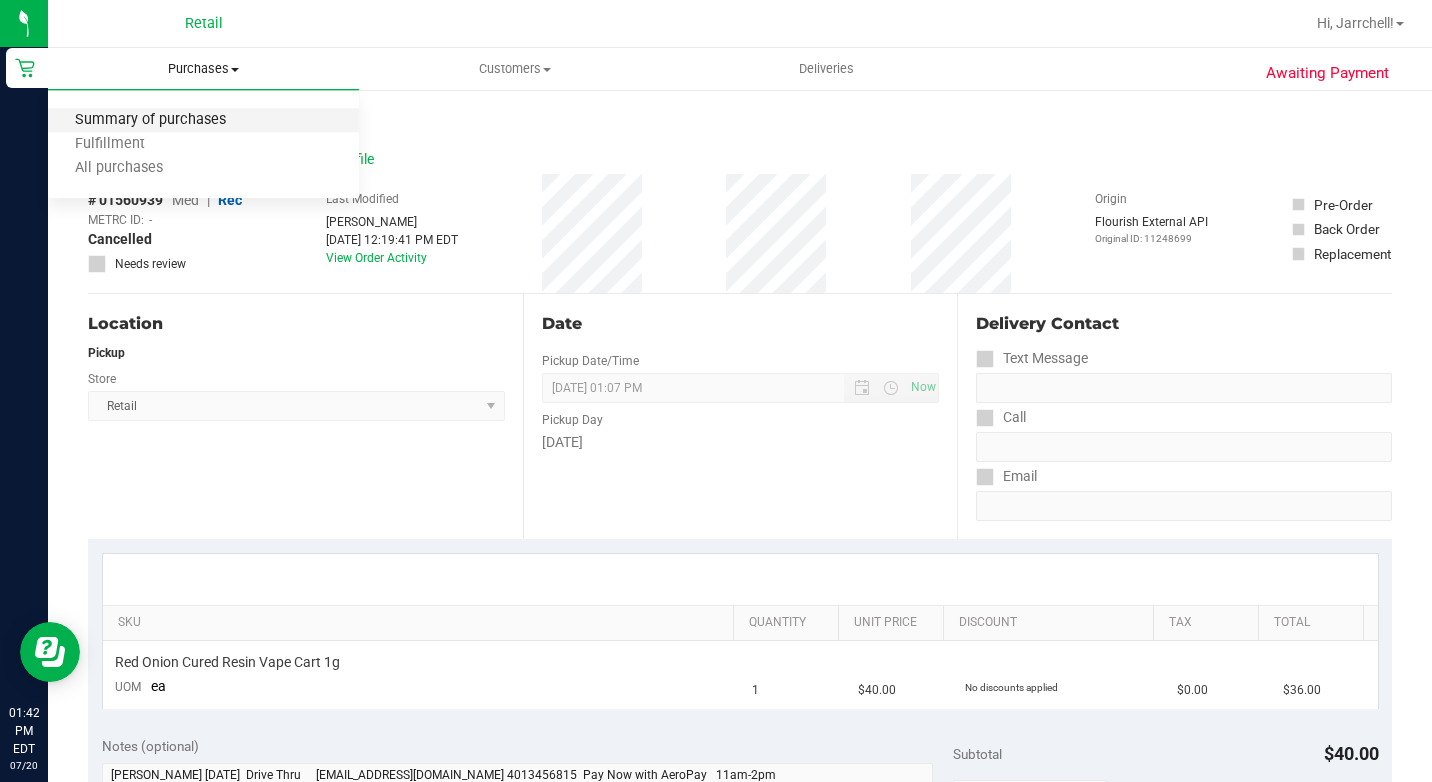 click on "Summary of purchases" at bounding box center (150, 120) 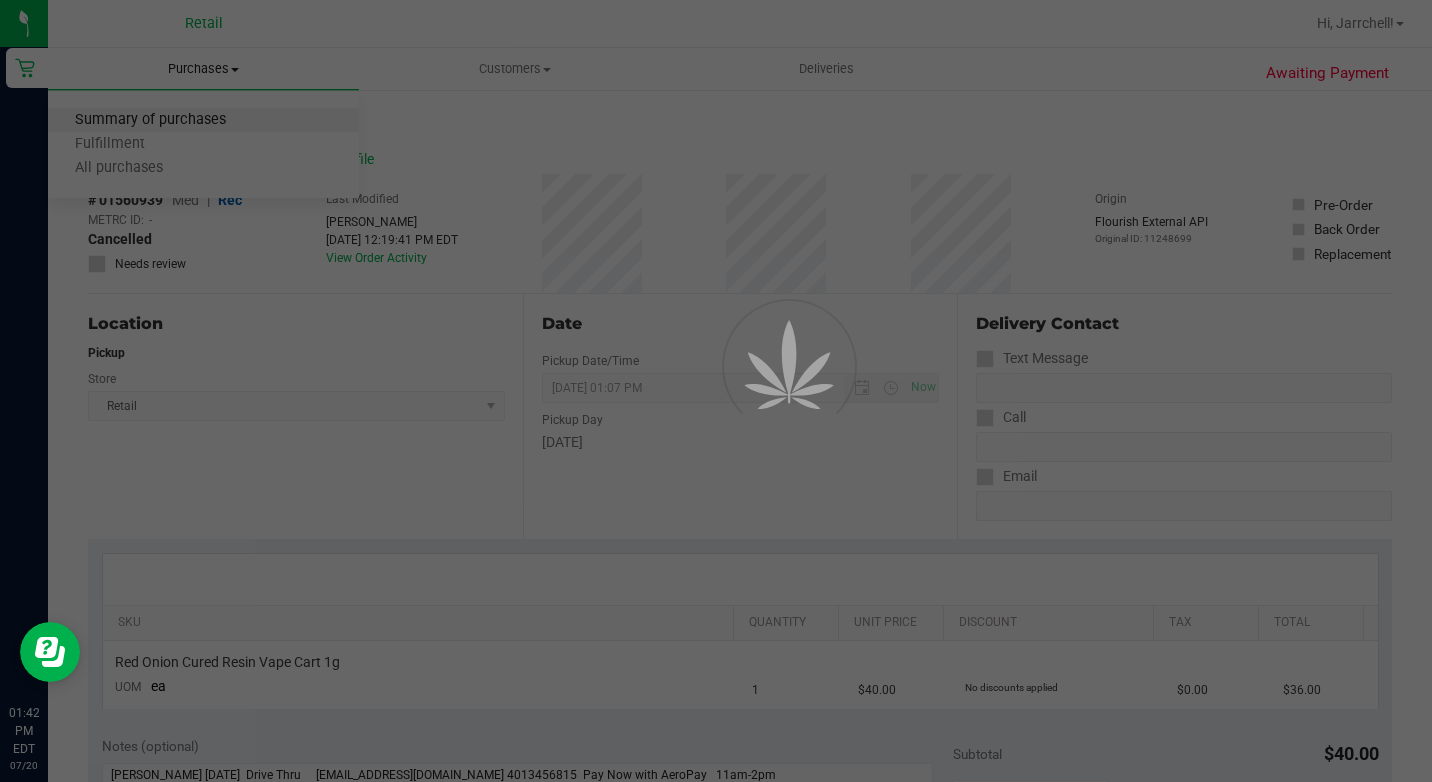 click at bounding box center [716, 391] 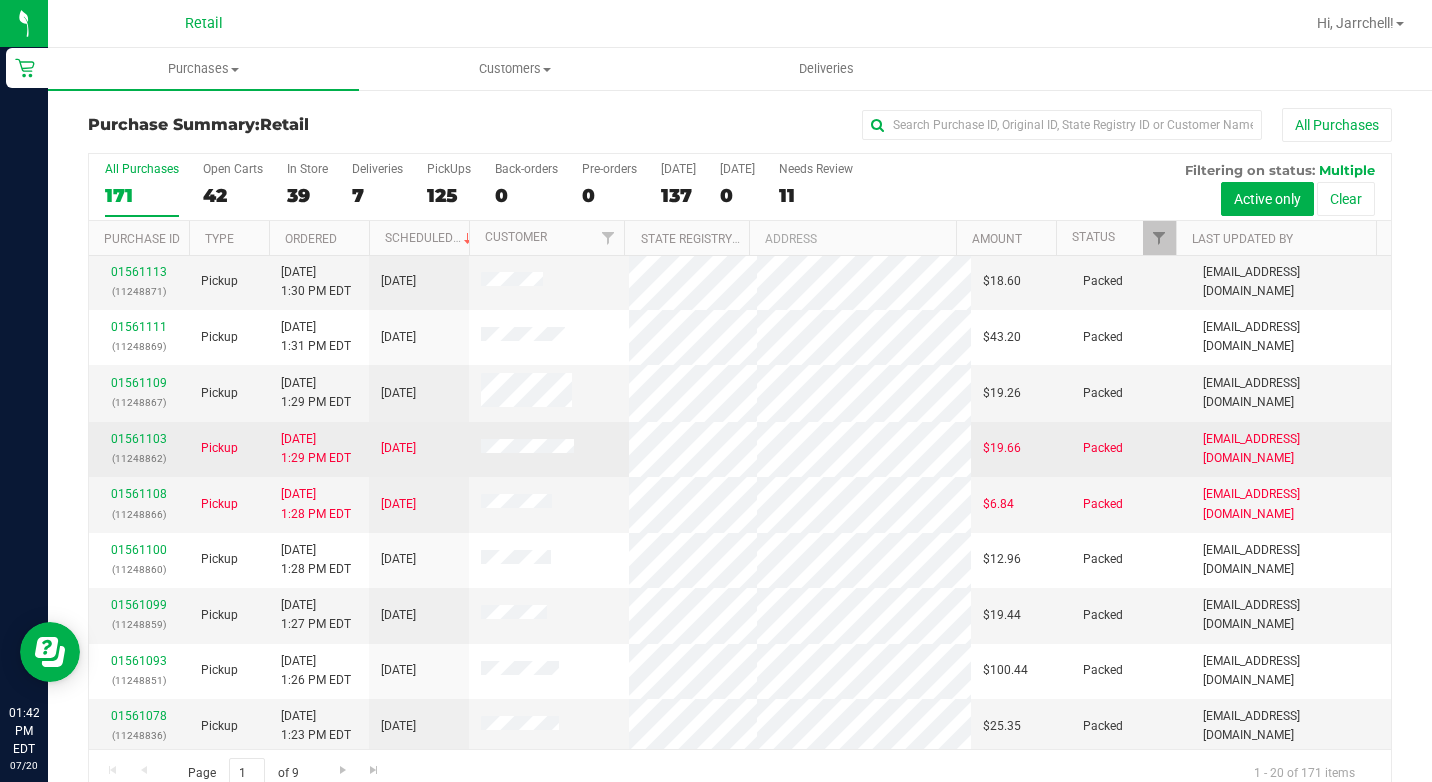 scroll, scrollTop: 614, scrollLeft: 0, axis: vertical 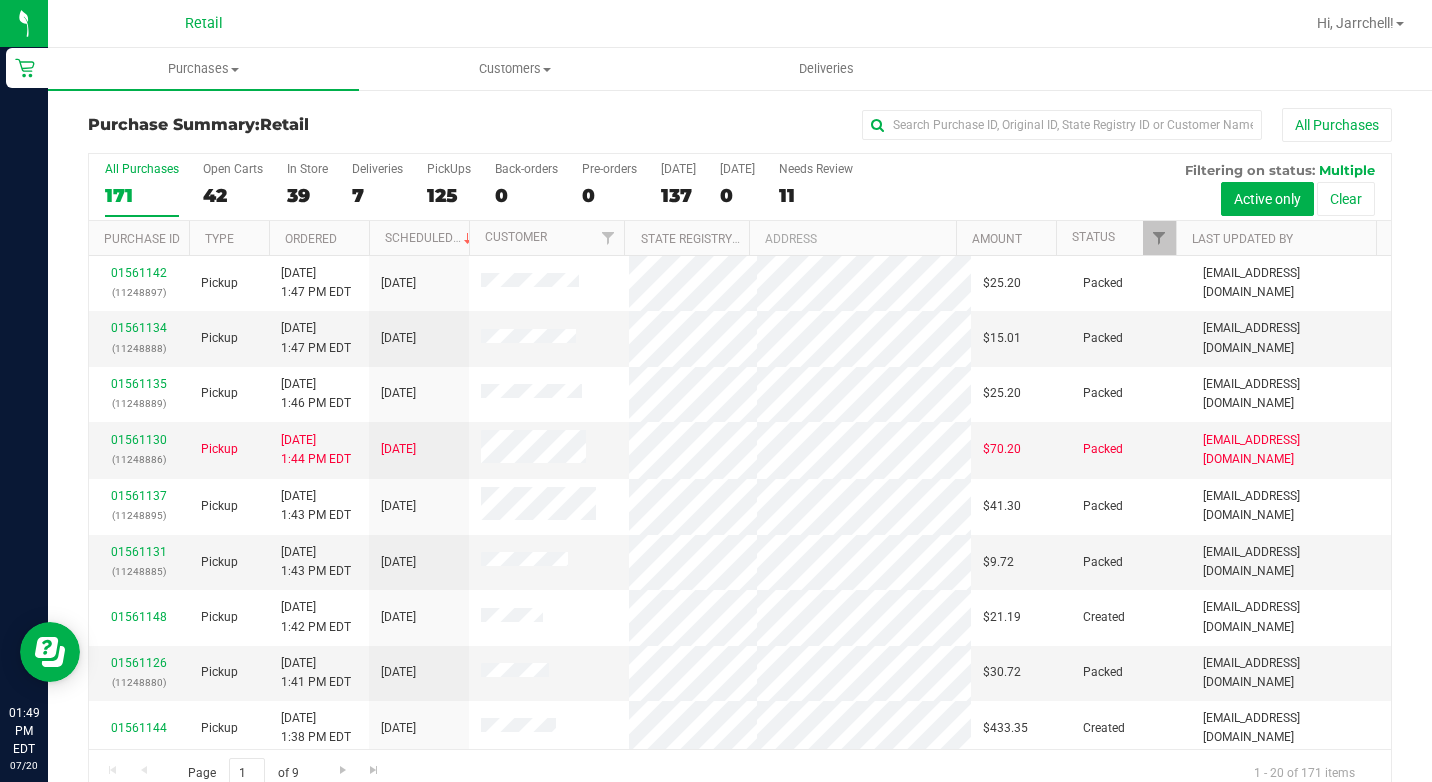click on "All Purchases" at bounding box center [142, 169] 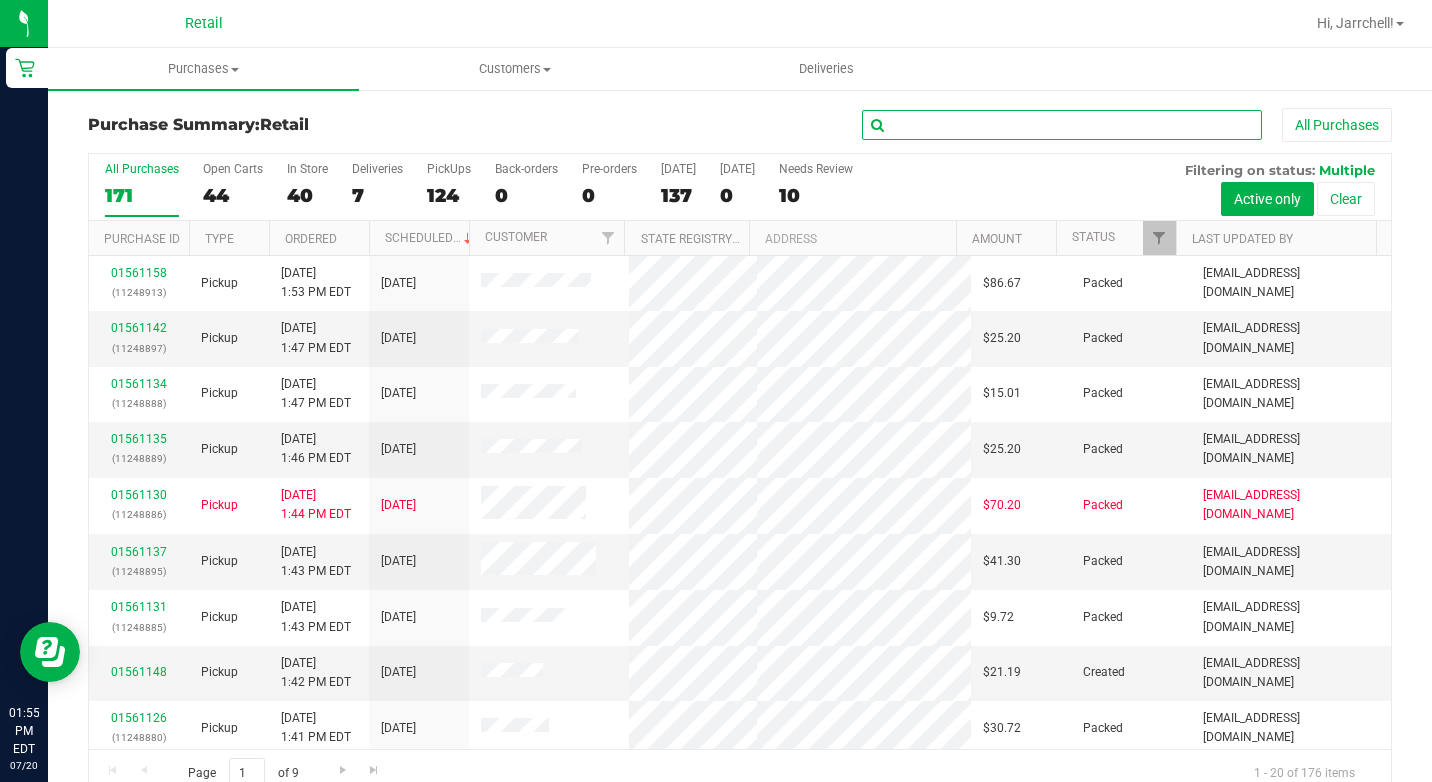 click at bounding box center (1062, 125) 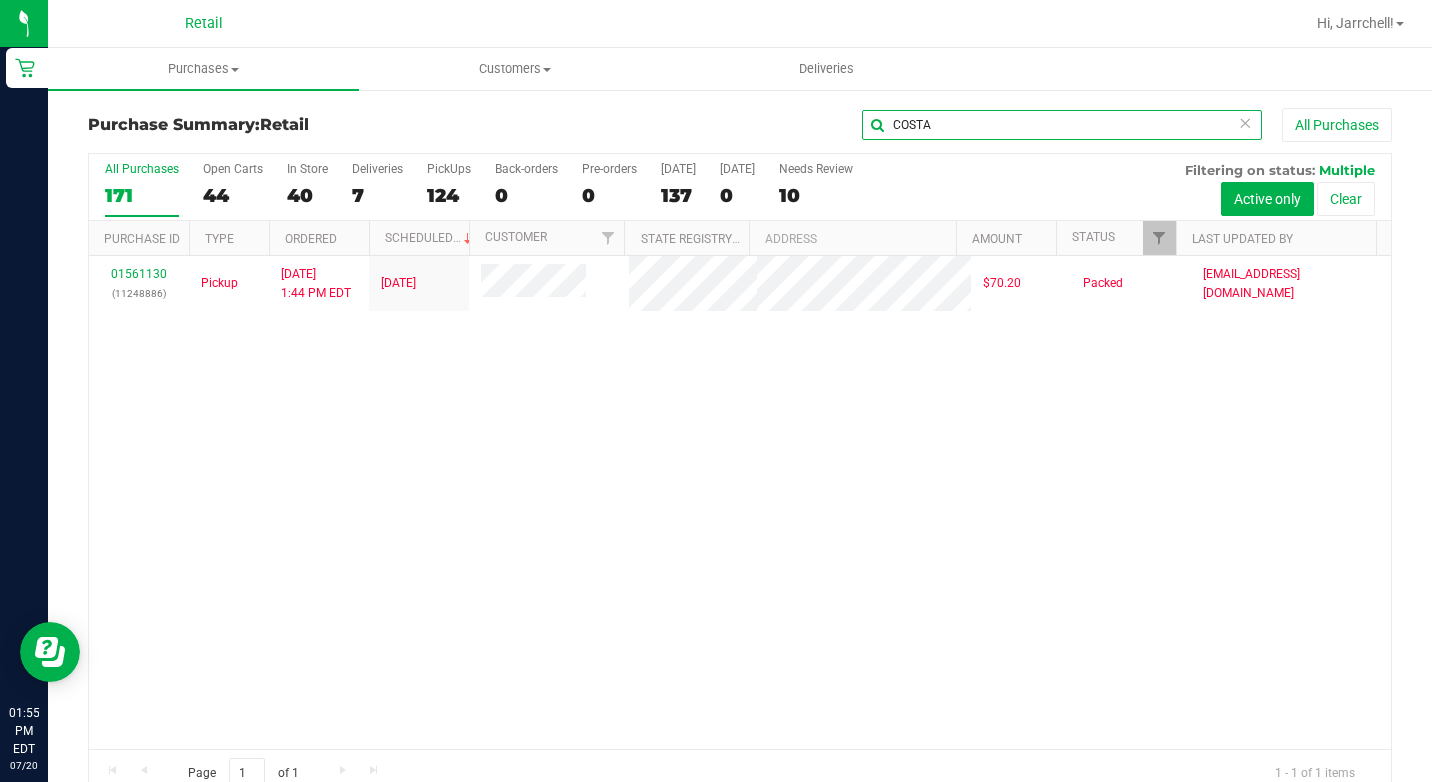type on "COSTA" 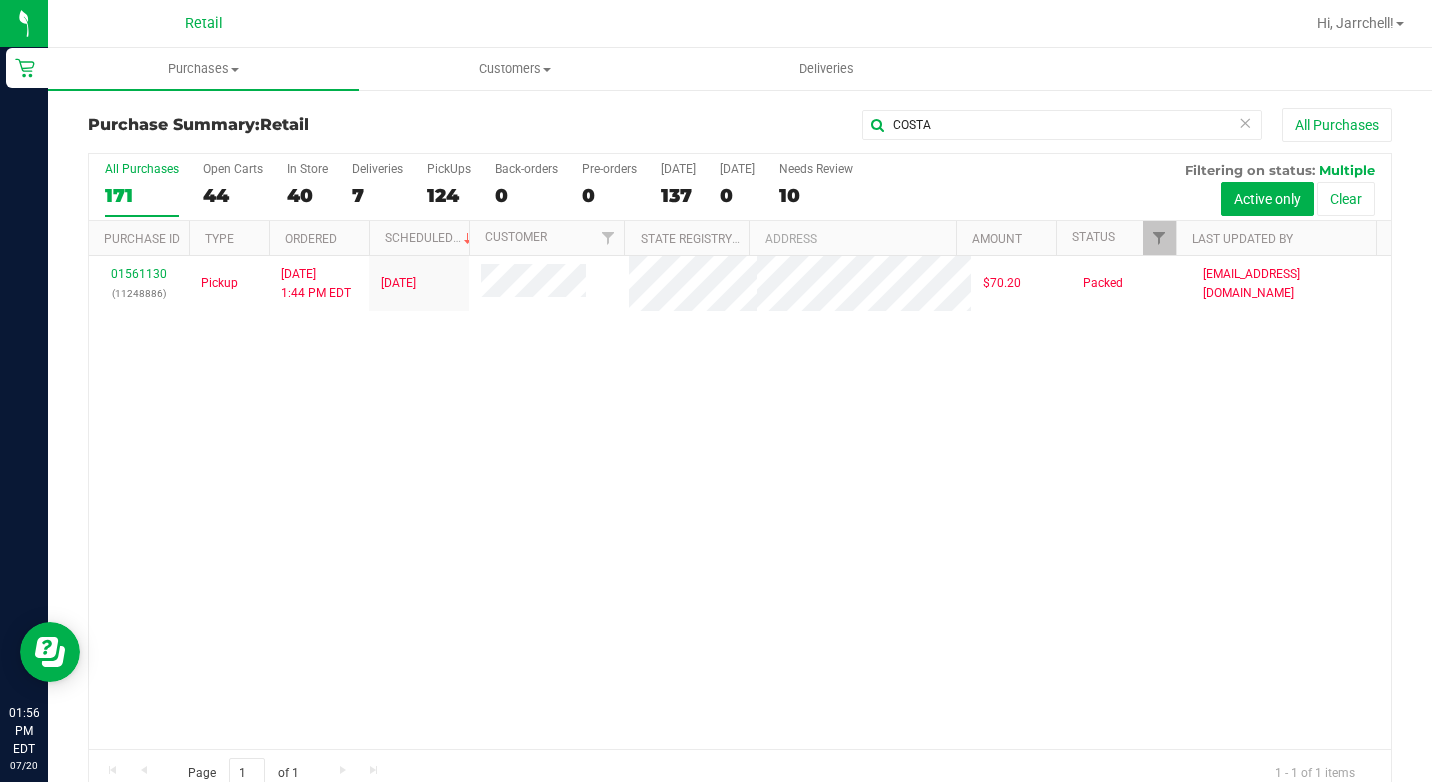 click on "COSTA
All Purchases" at bounding box center (957, 125) 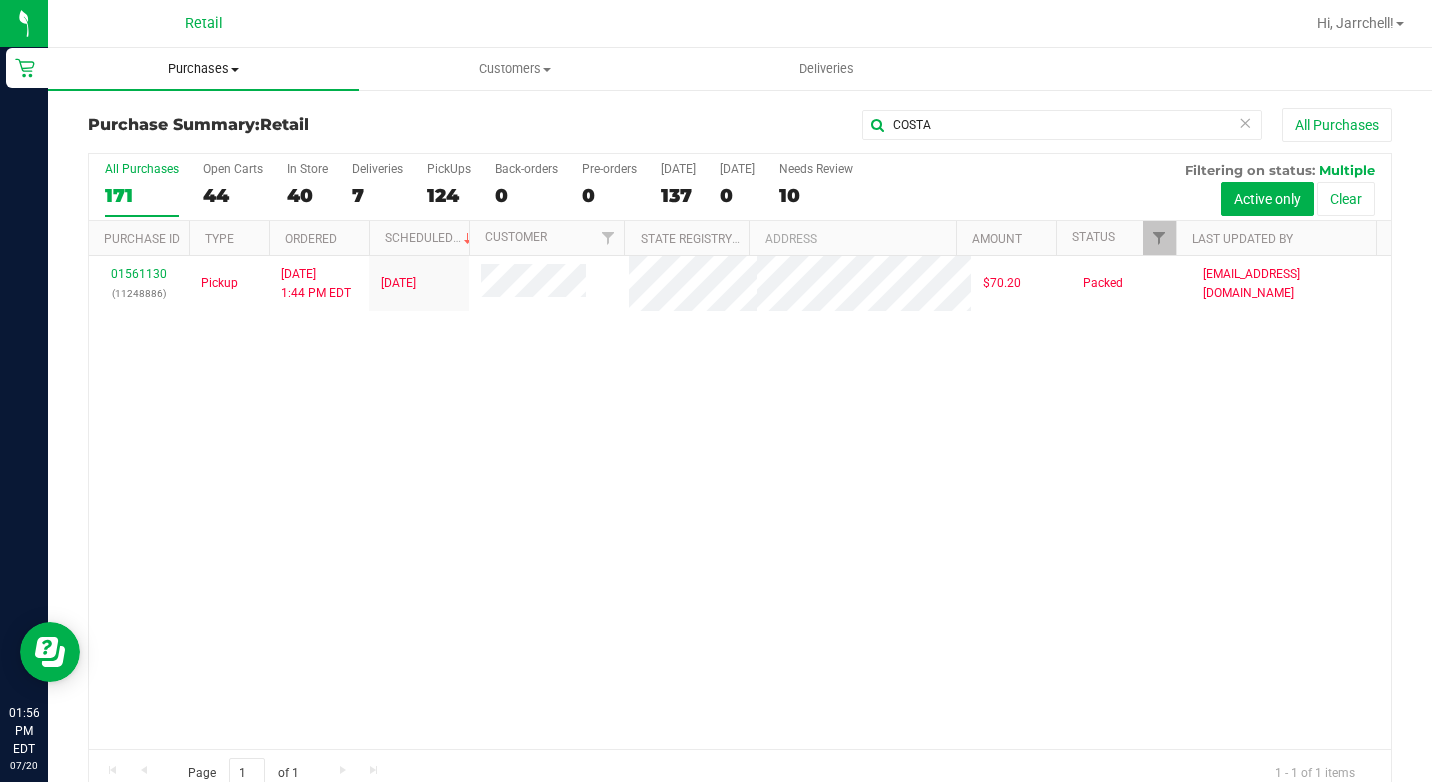 click on "Purchases" at bounding box center (203, 69) 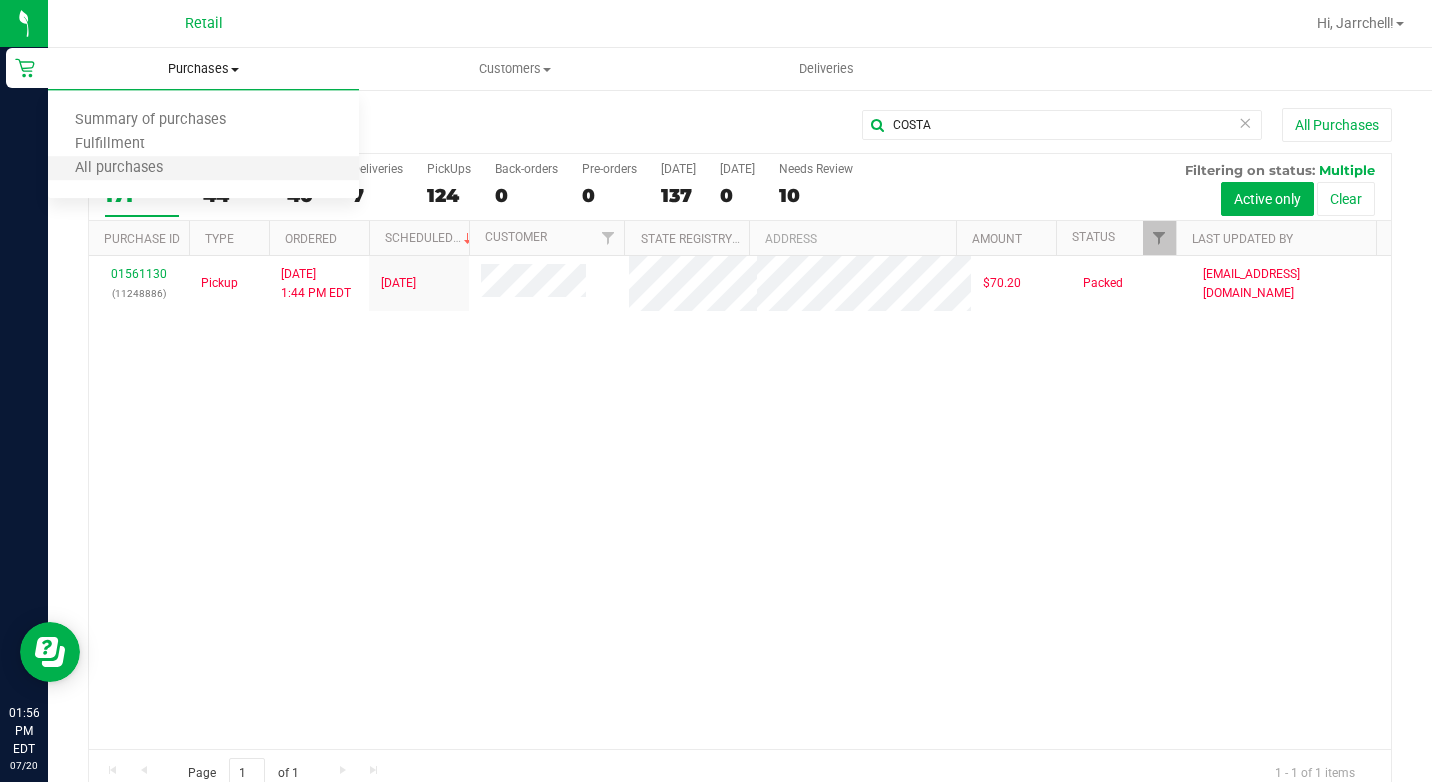 click on "All purchases" at bounding box center (203, 169) 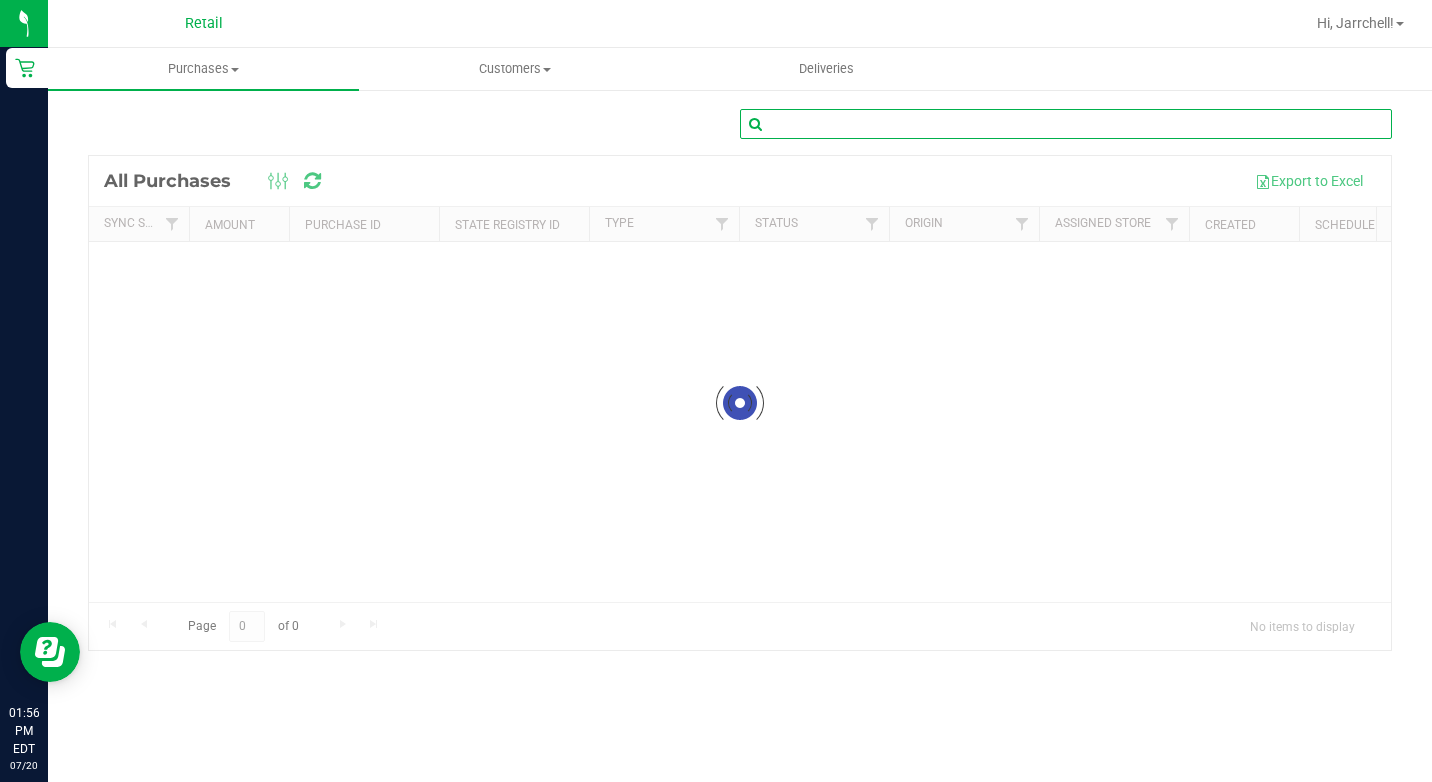 click at bounding box center [1066, 124] 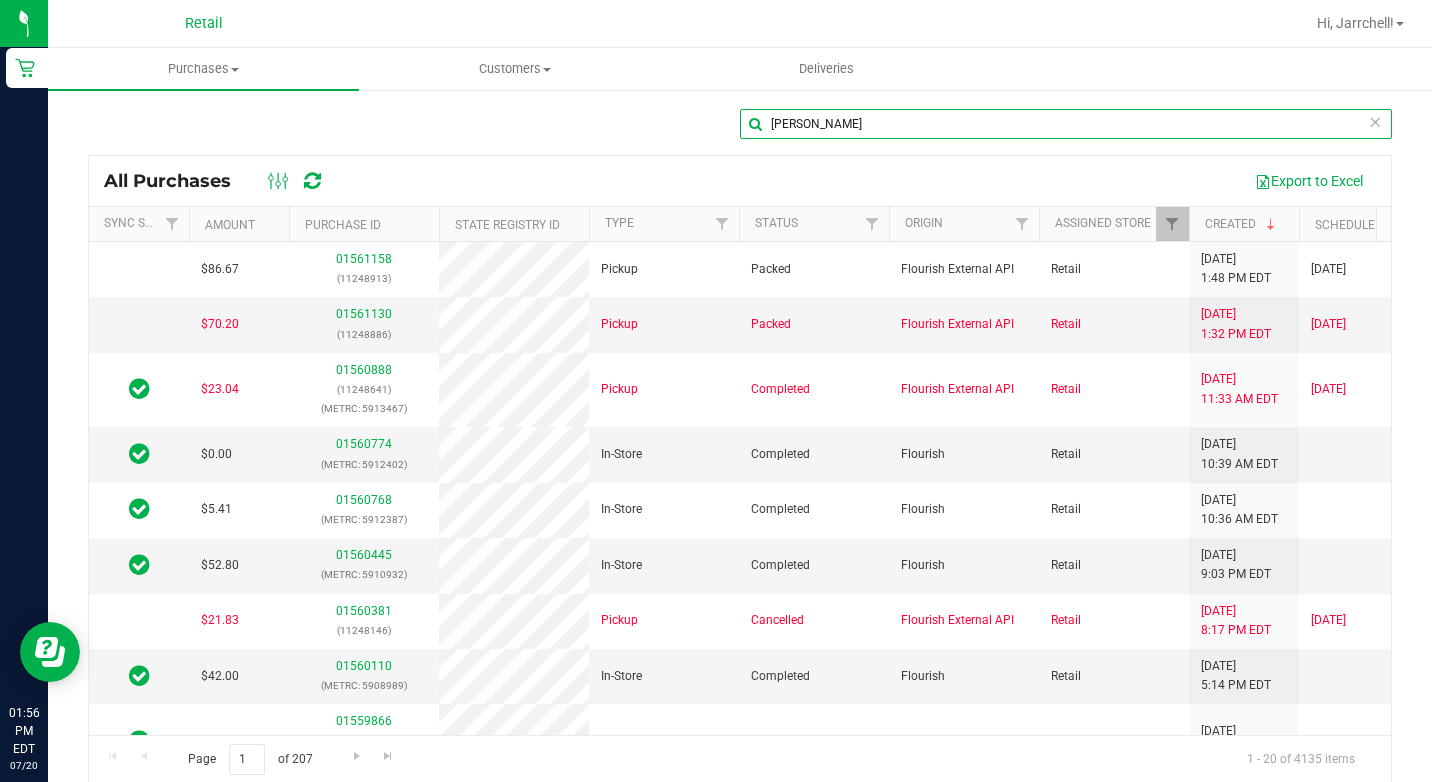 scroll, scrollTop: 0, scrollLeft: 69, axis: horizontal 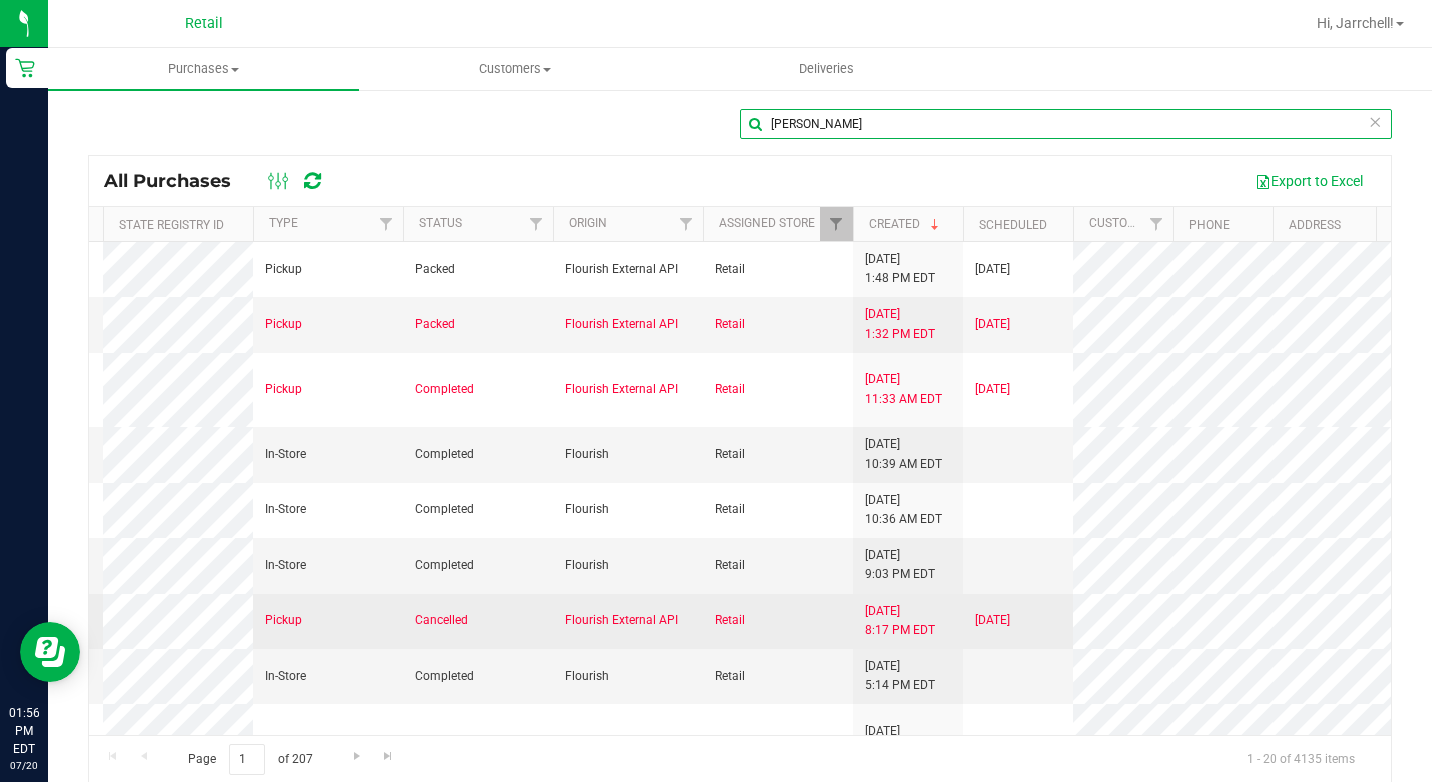 type on "[PERSON_NAME]" 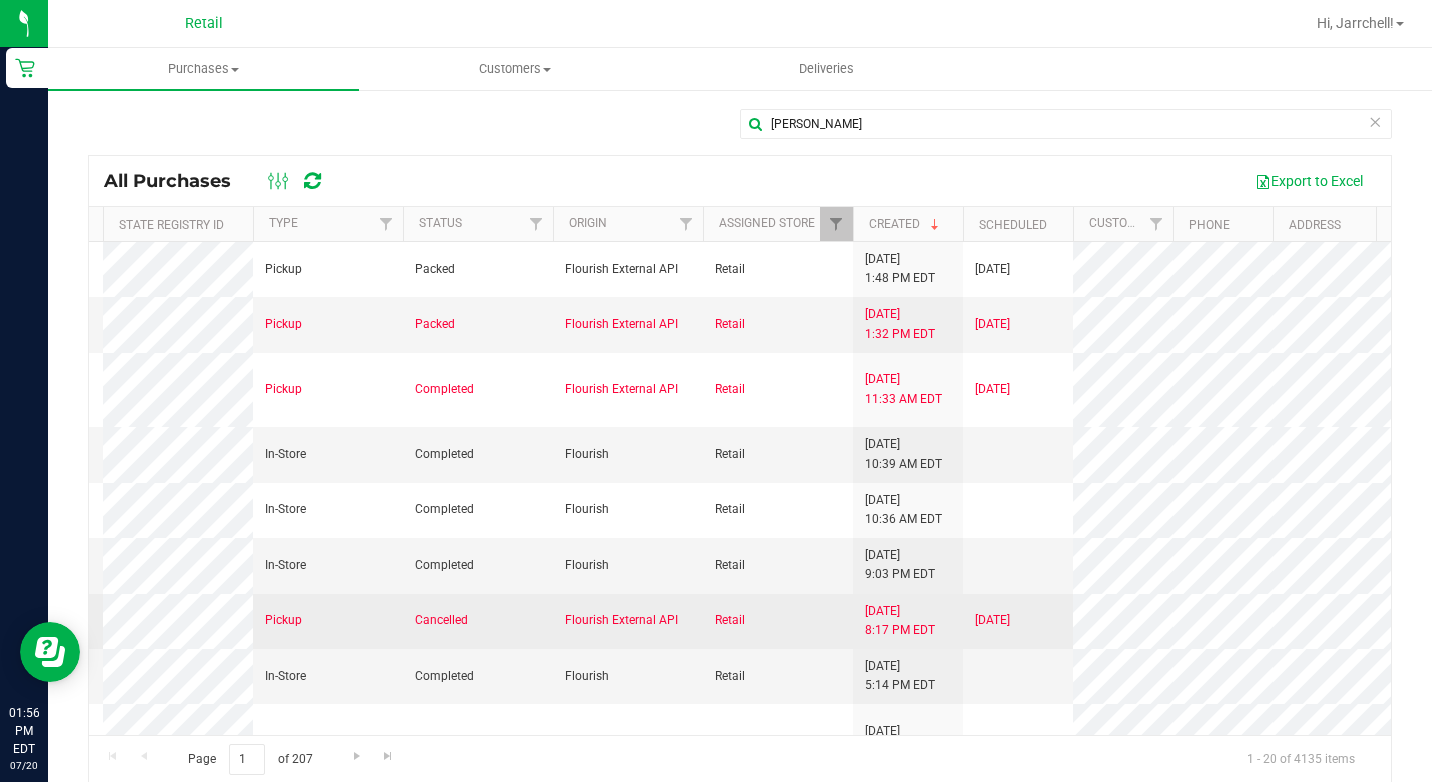 click on "Cancelled" at bounding box center [478, 621] 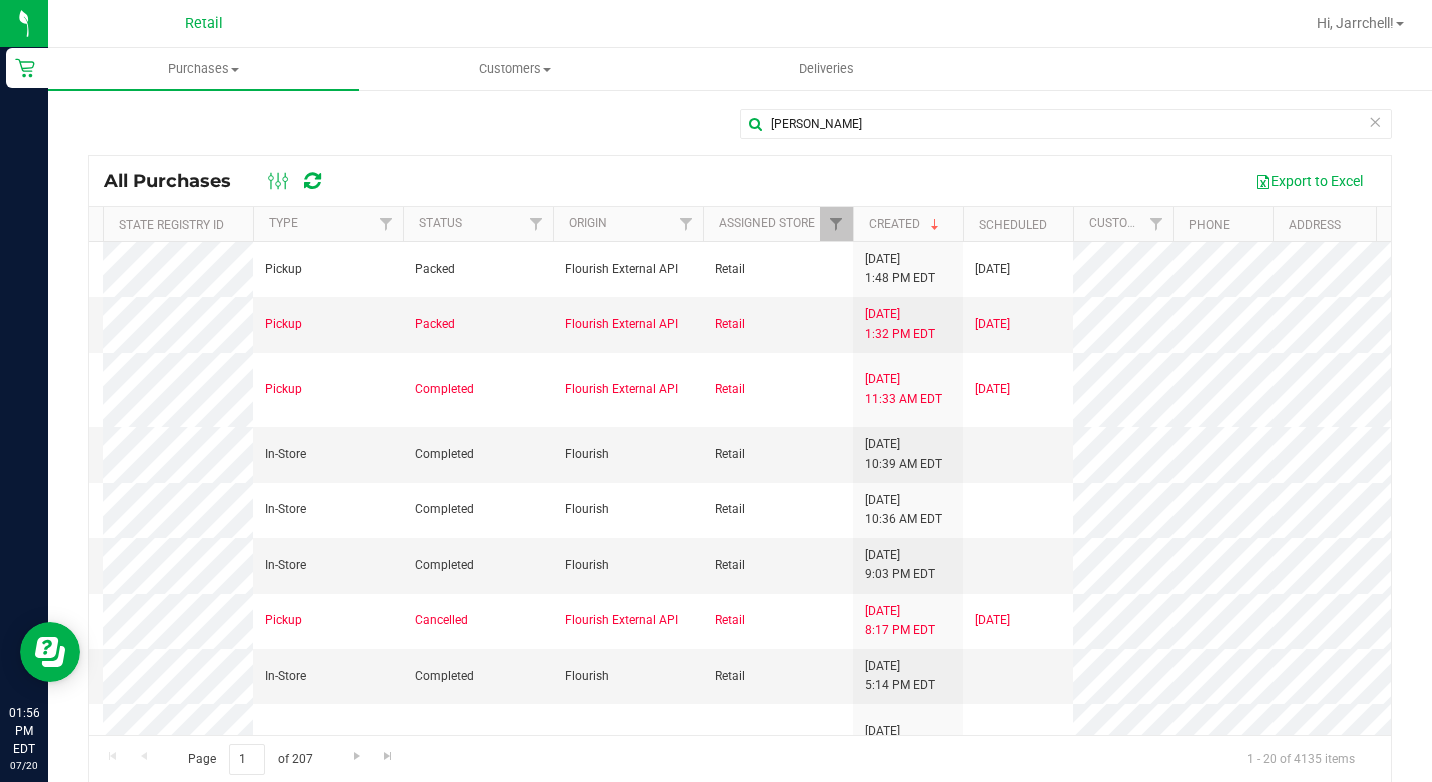 scroll, scrollTop: 0, scrollLeft: 250, axis: horizontal 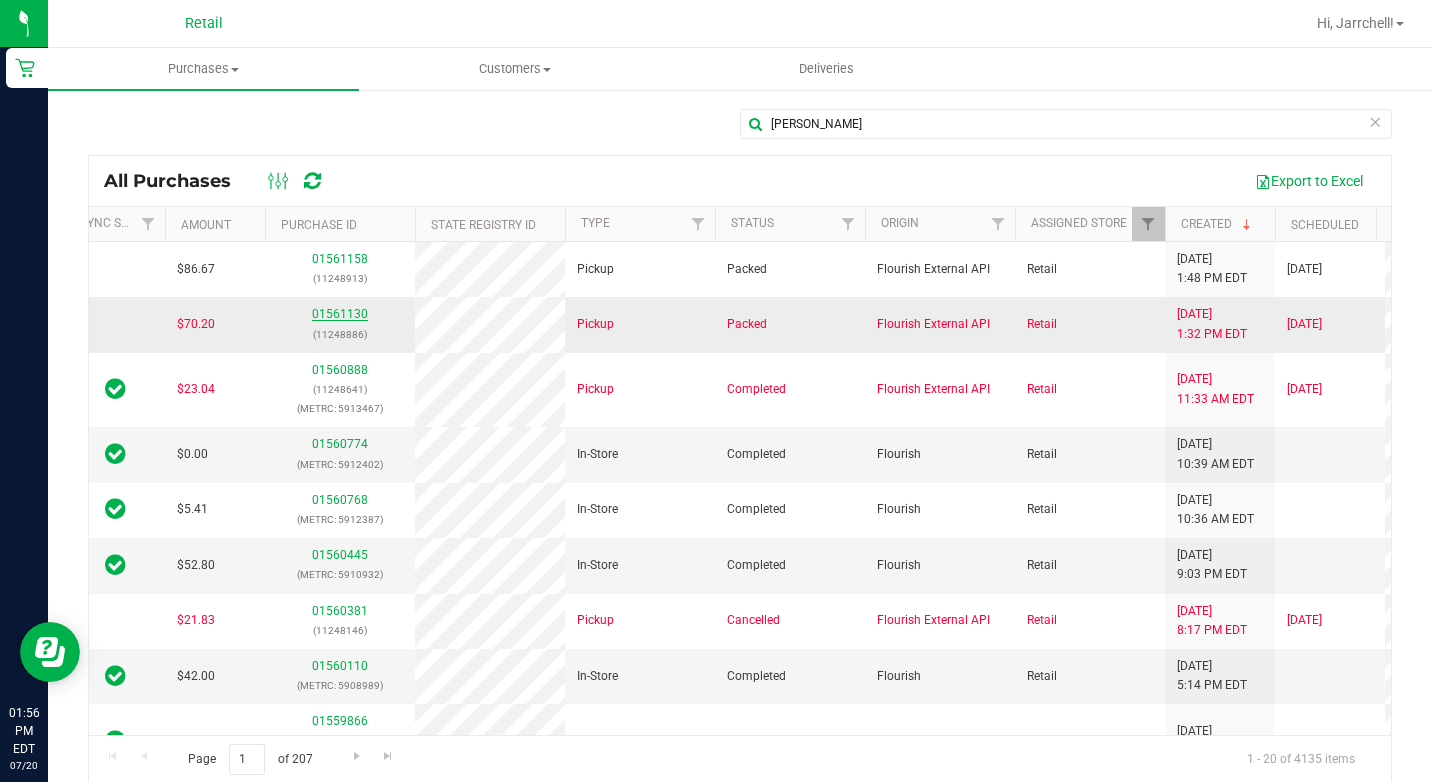 click on "01561130" at bounding box center [340, 314] 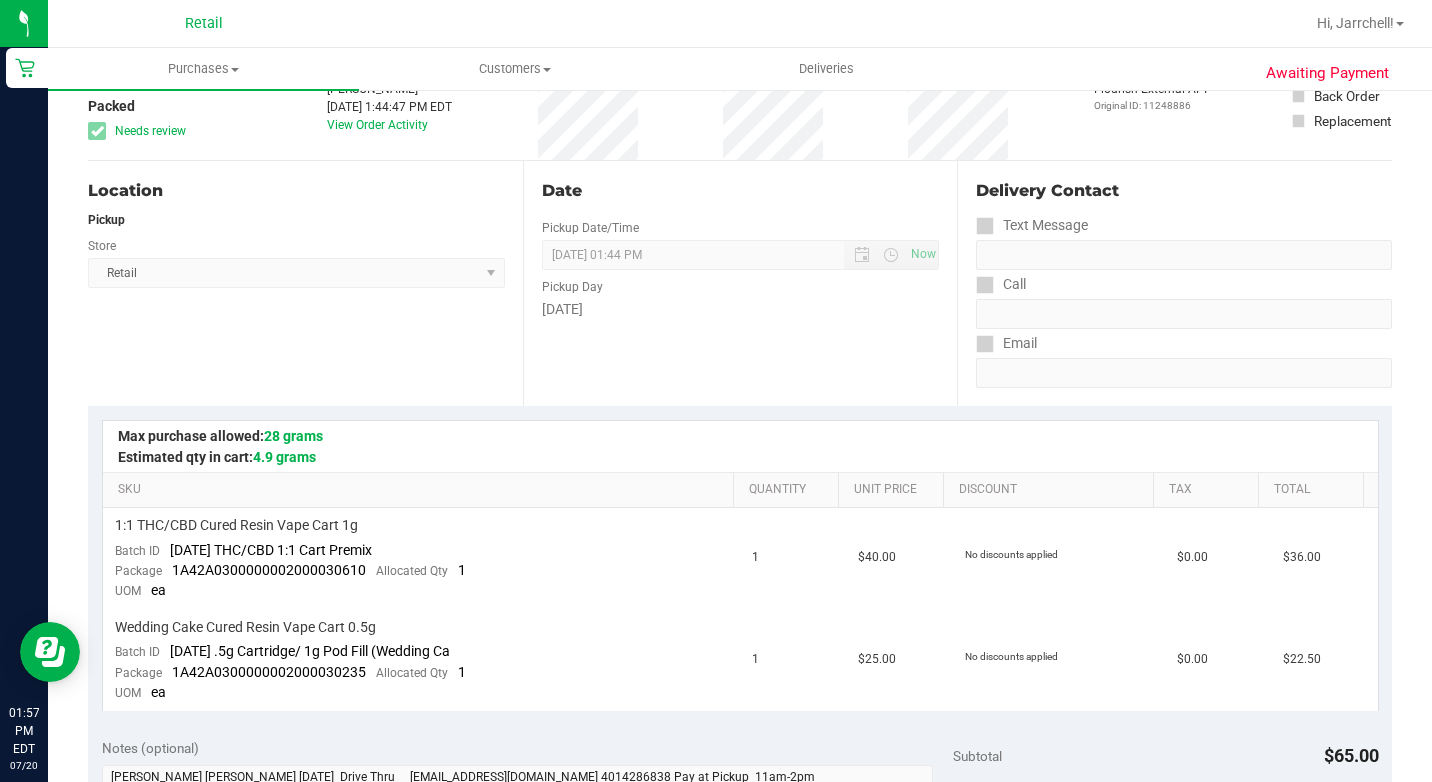scroll, scrollTop: 0, scrollLeft: 0, axis: both 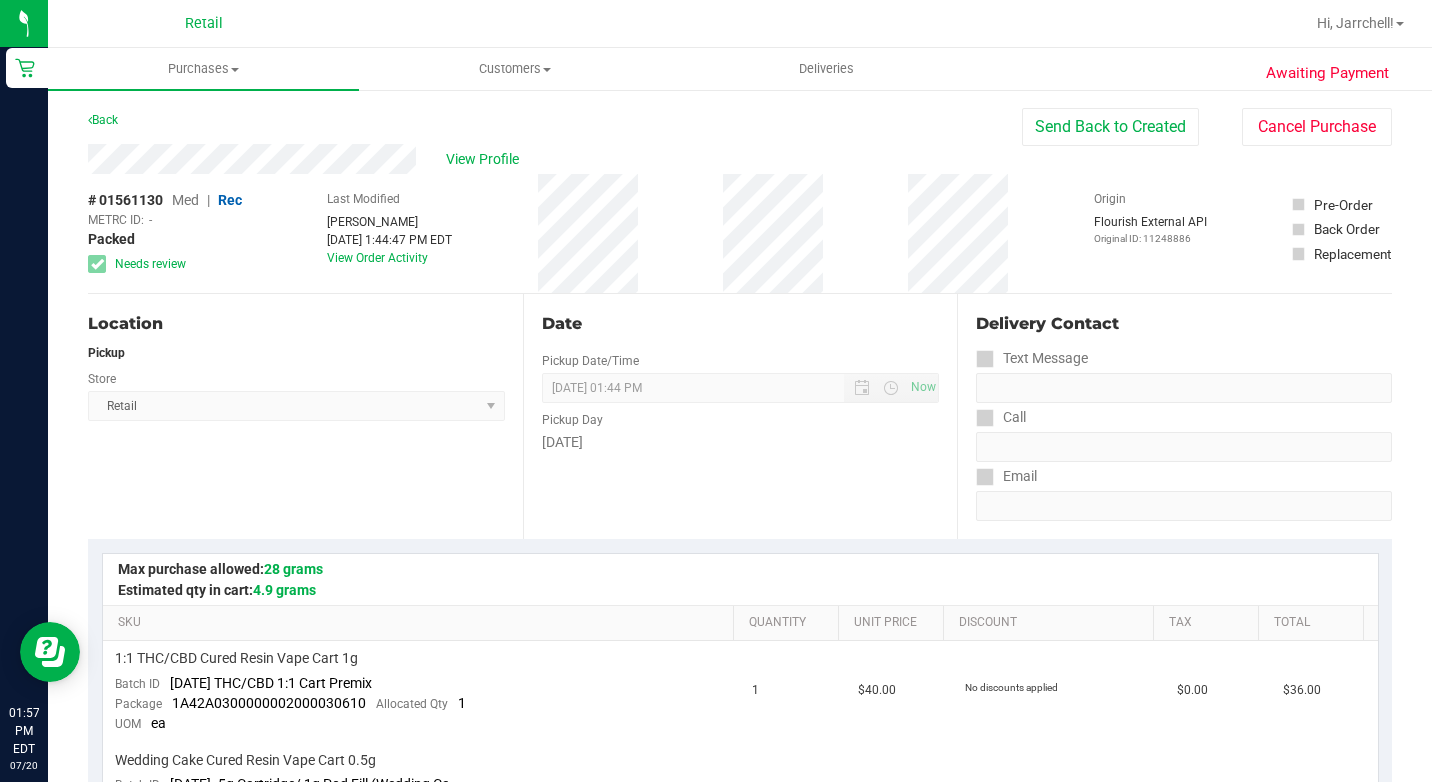 click on "[DATE] 1:44:47 PM EDT" at bounding box center [389, 240] 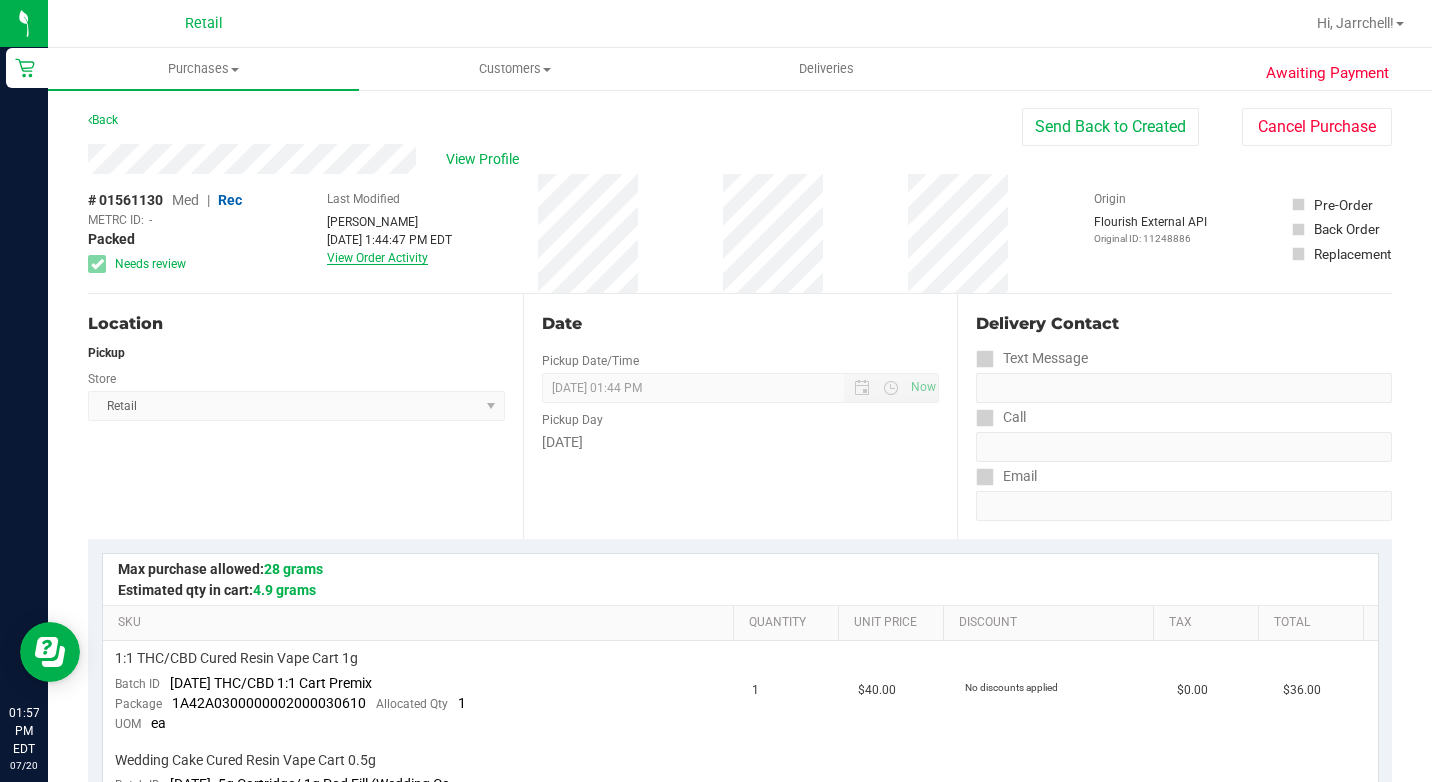 click on "View Order Activity" at bounding box center (377, 258) 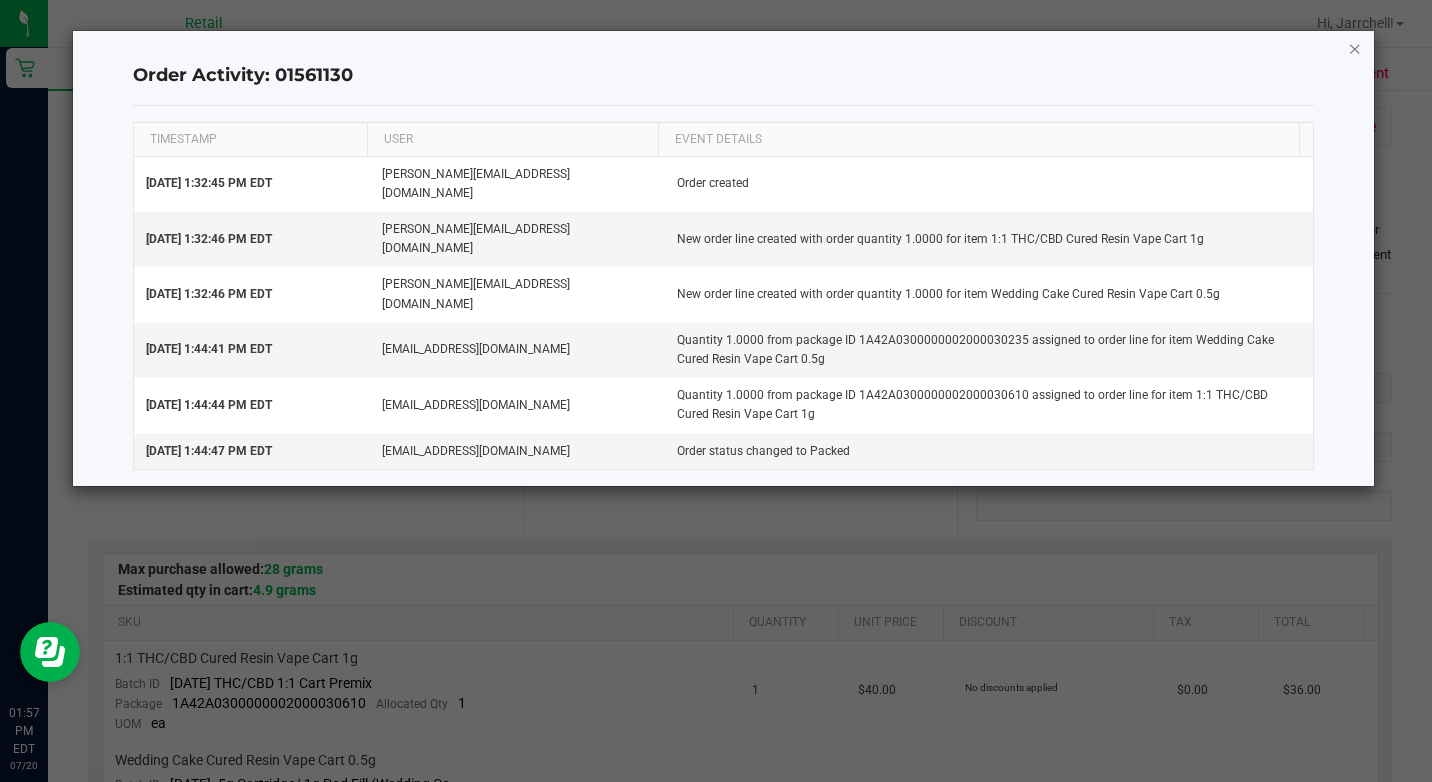 click 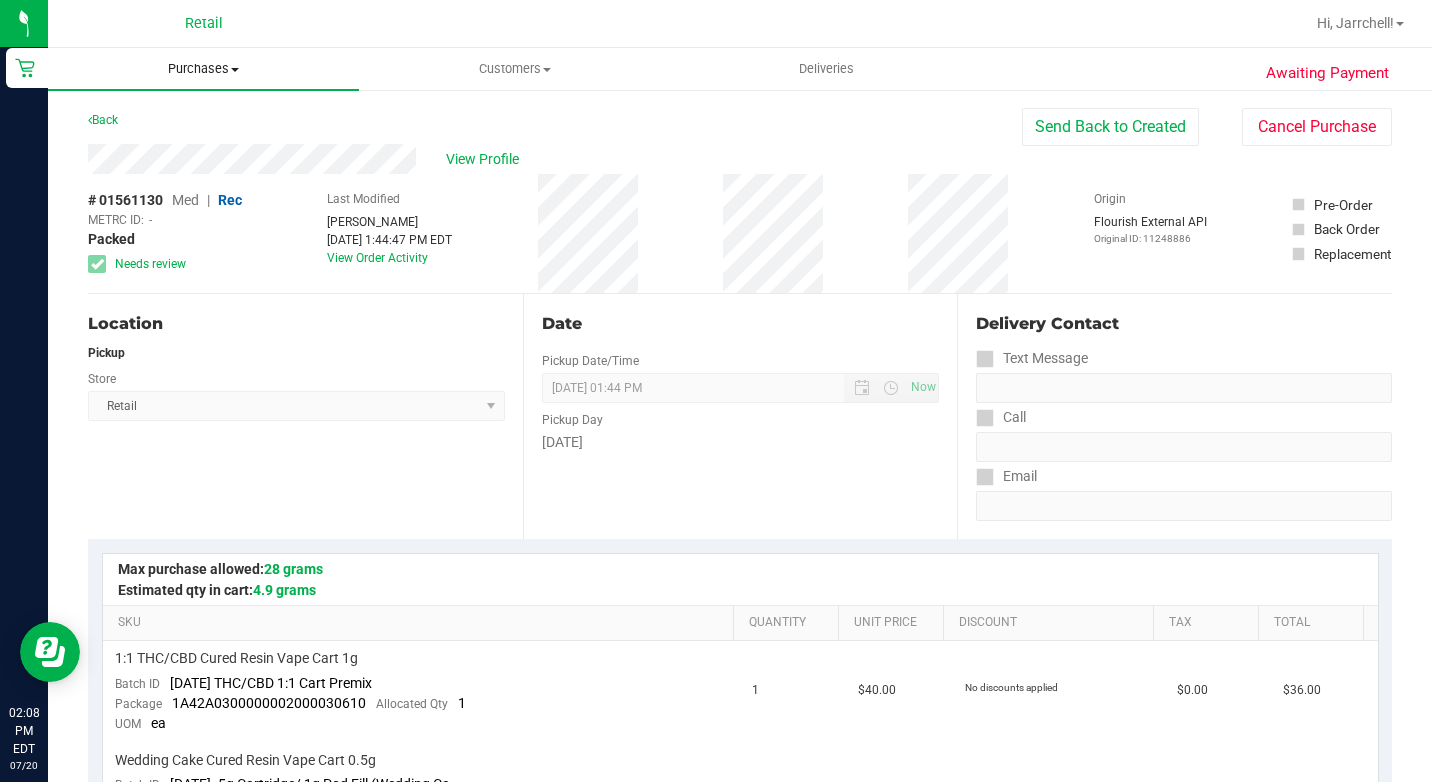 click on "Purchases
Summary of purchases
Fulfillment
All purchases" at bounding box center [203, 69] 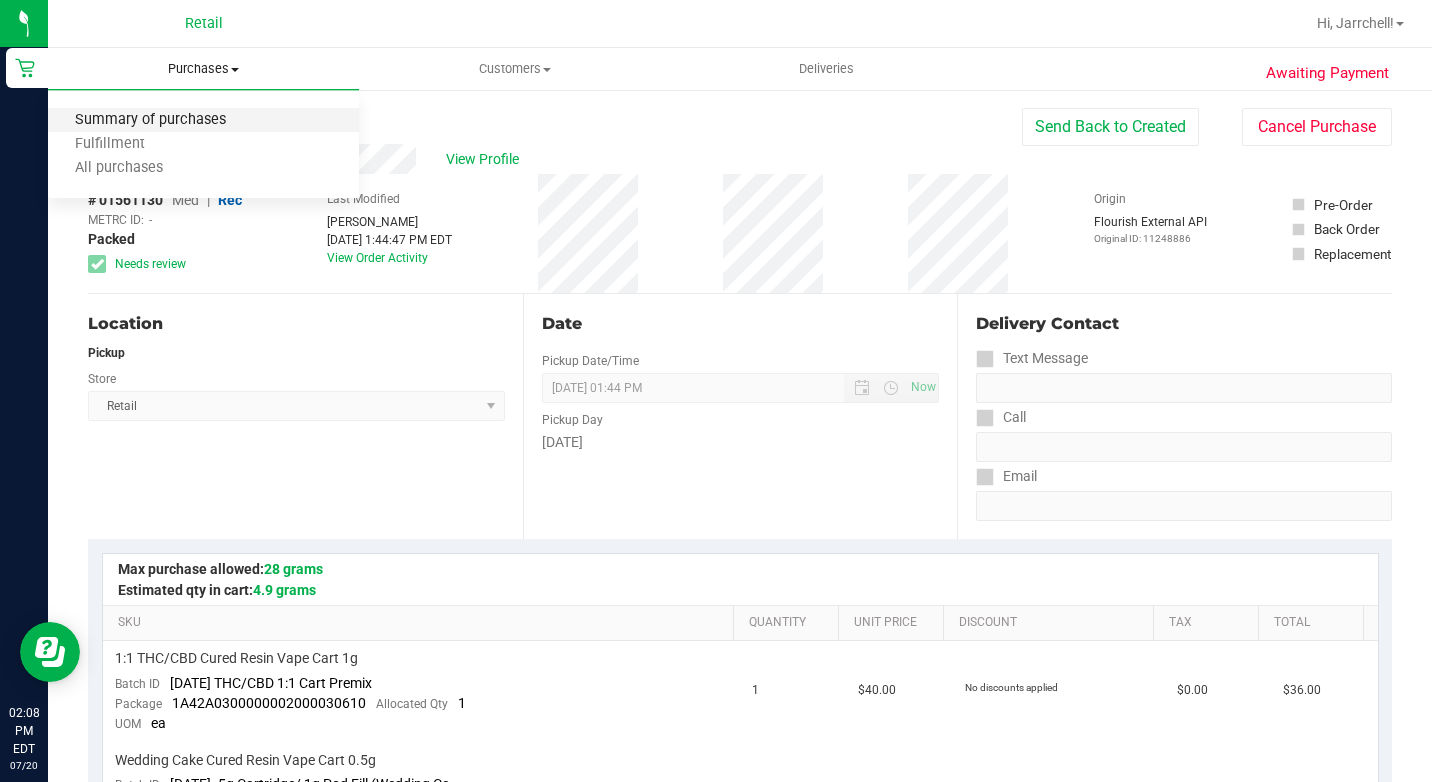click on "Summary of purchases" at bounding box center [150, 120] 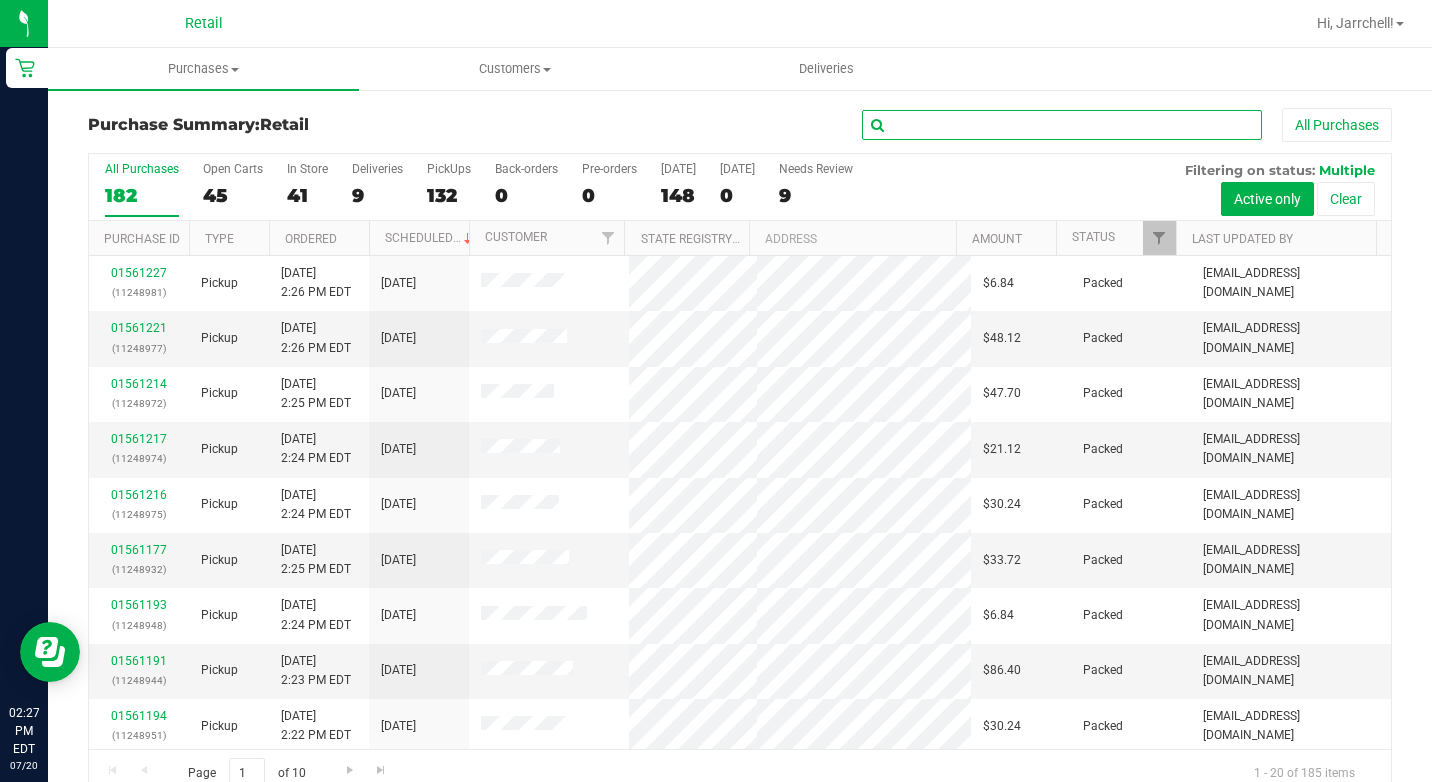 click at bounding box center (1062, 125) 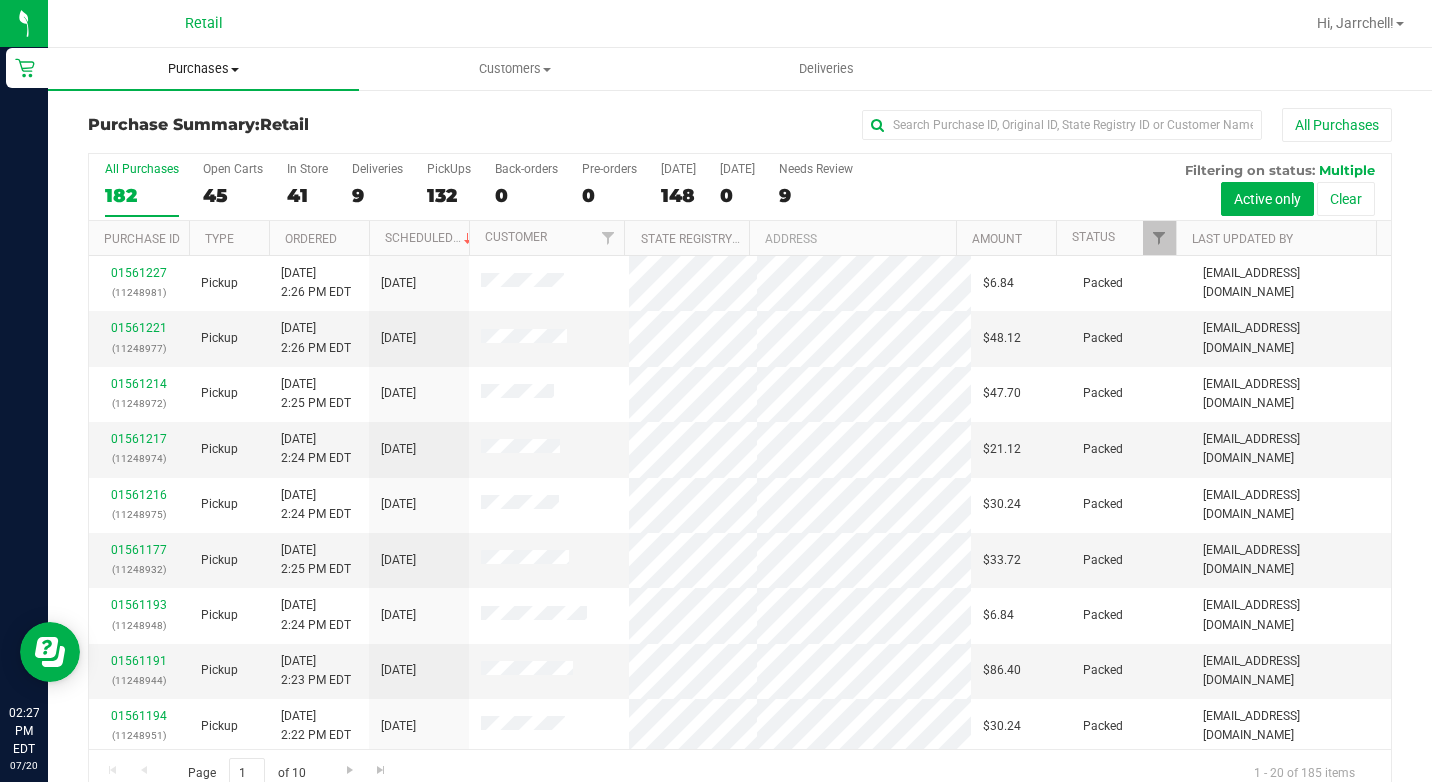 click on "Purchases" at bounding box center (203, 69) 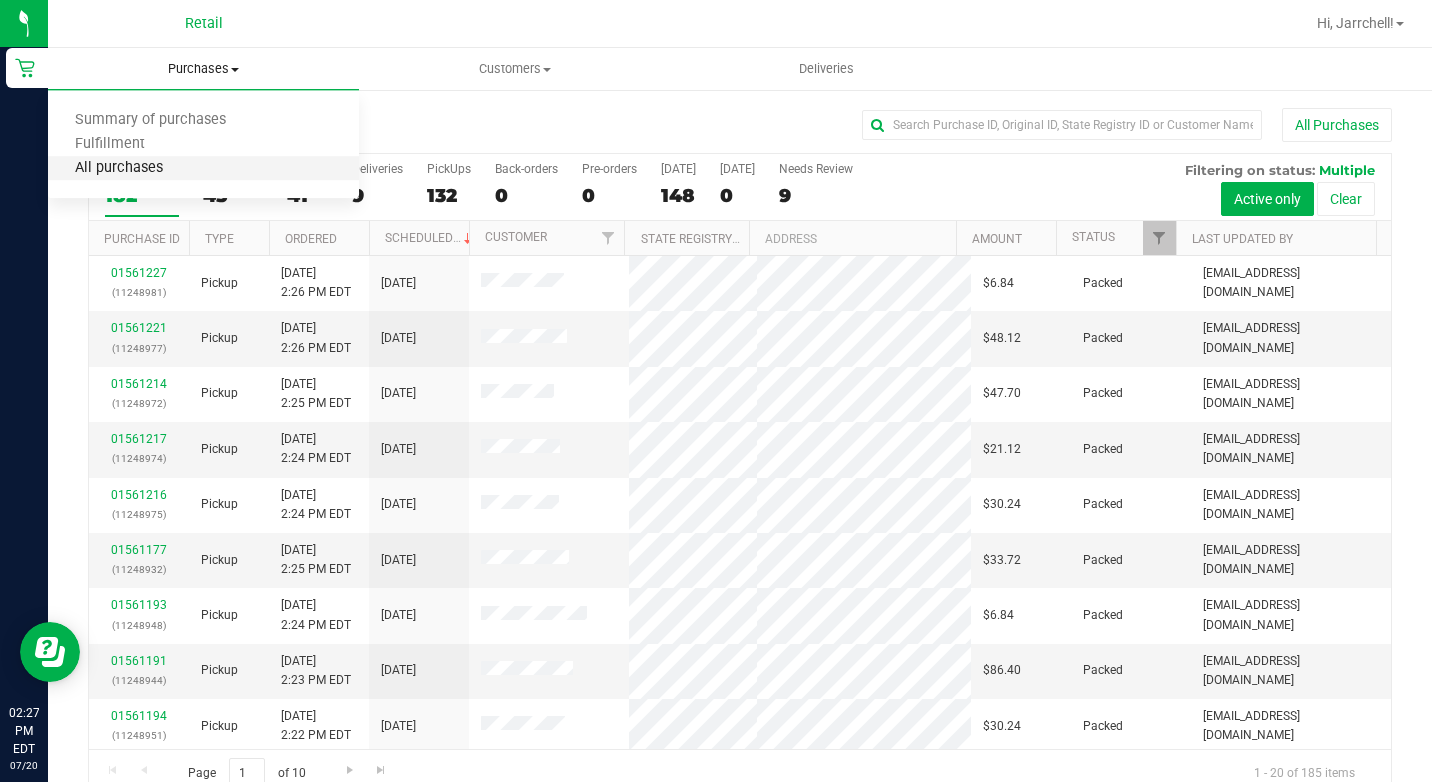 click on "All purchases" at bounding box center [119, 168] 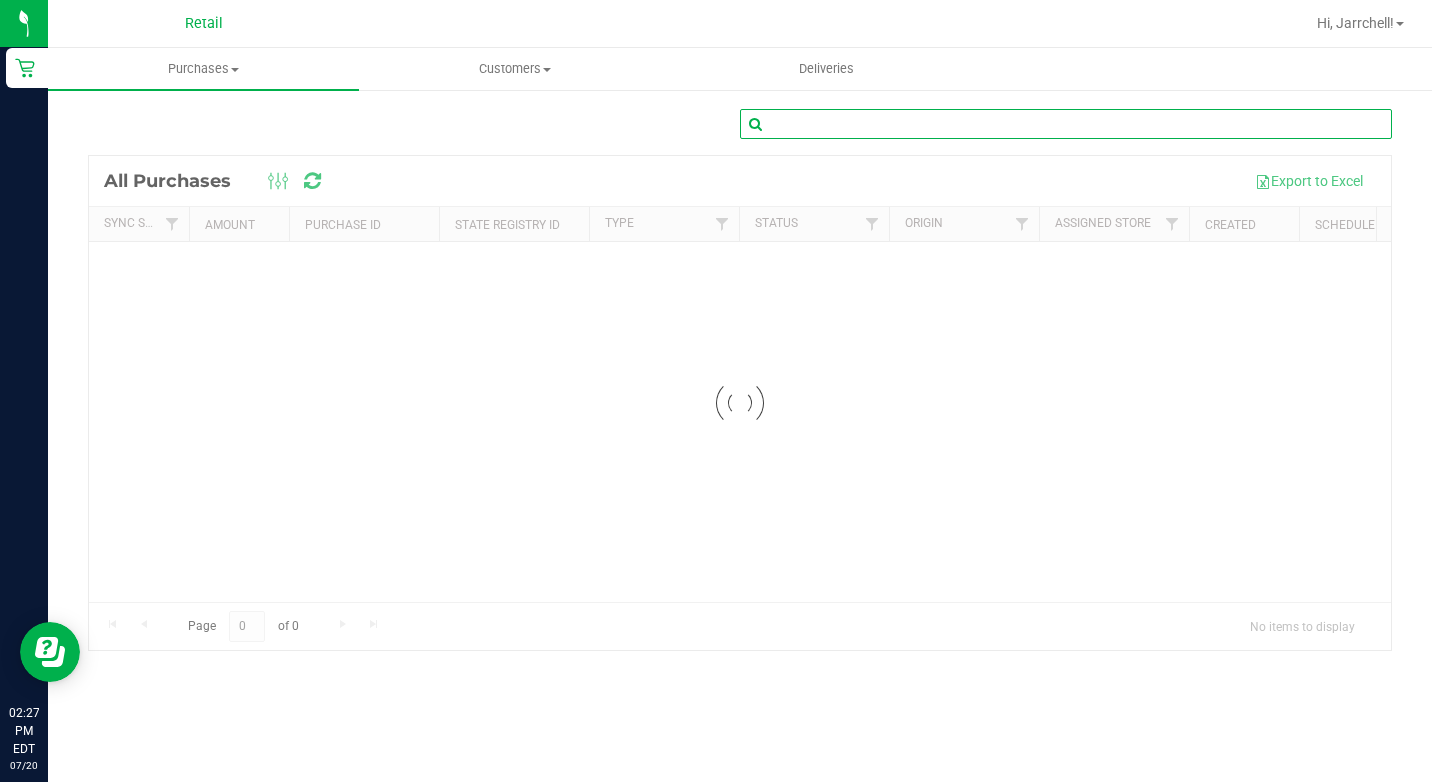 drag, startPoint x: 1080, startPoint y: 68, endPoint x: 1016, endPoint y: 128, distance: 87.72685 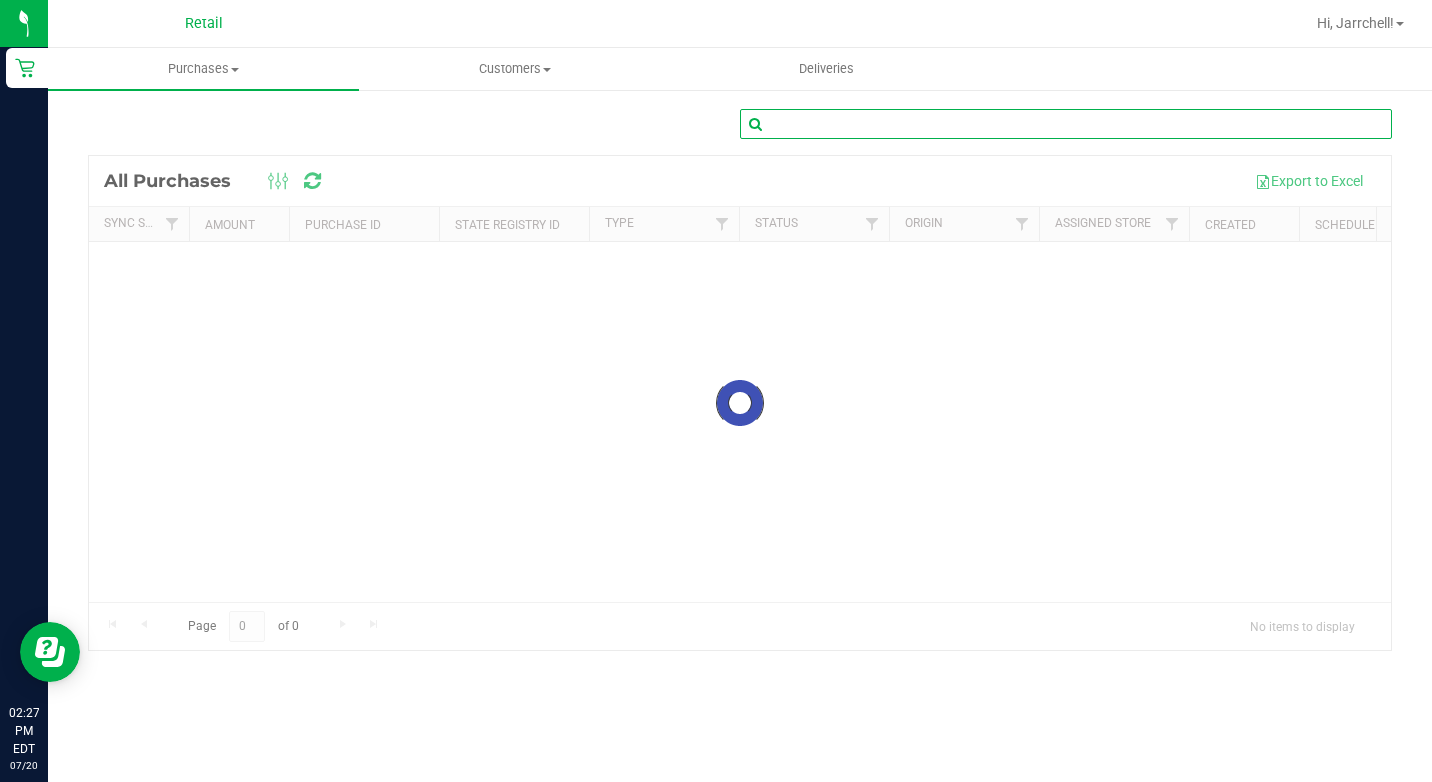 click at bounding box center [1066, 124] 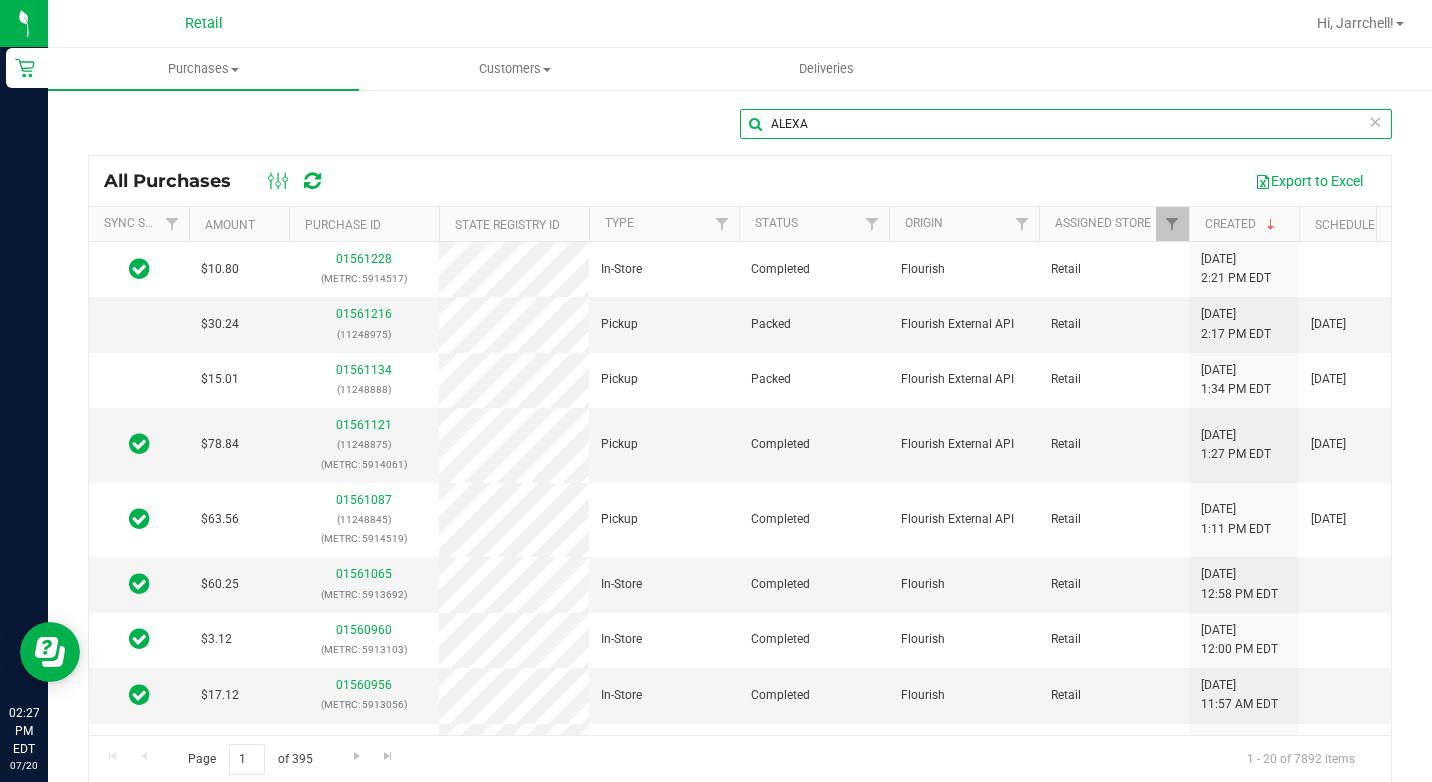 scroll, scrollTop: 0, scrollLeft: 74, axis: horizontal 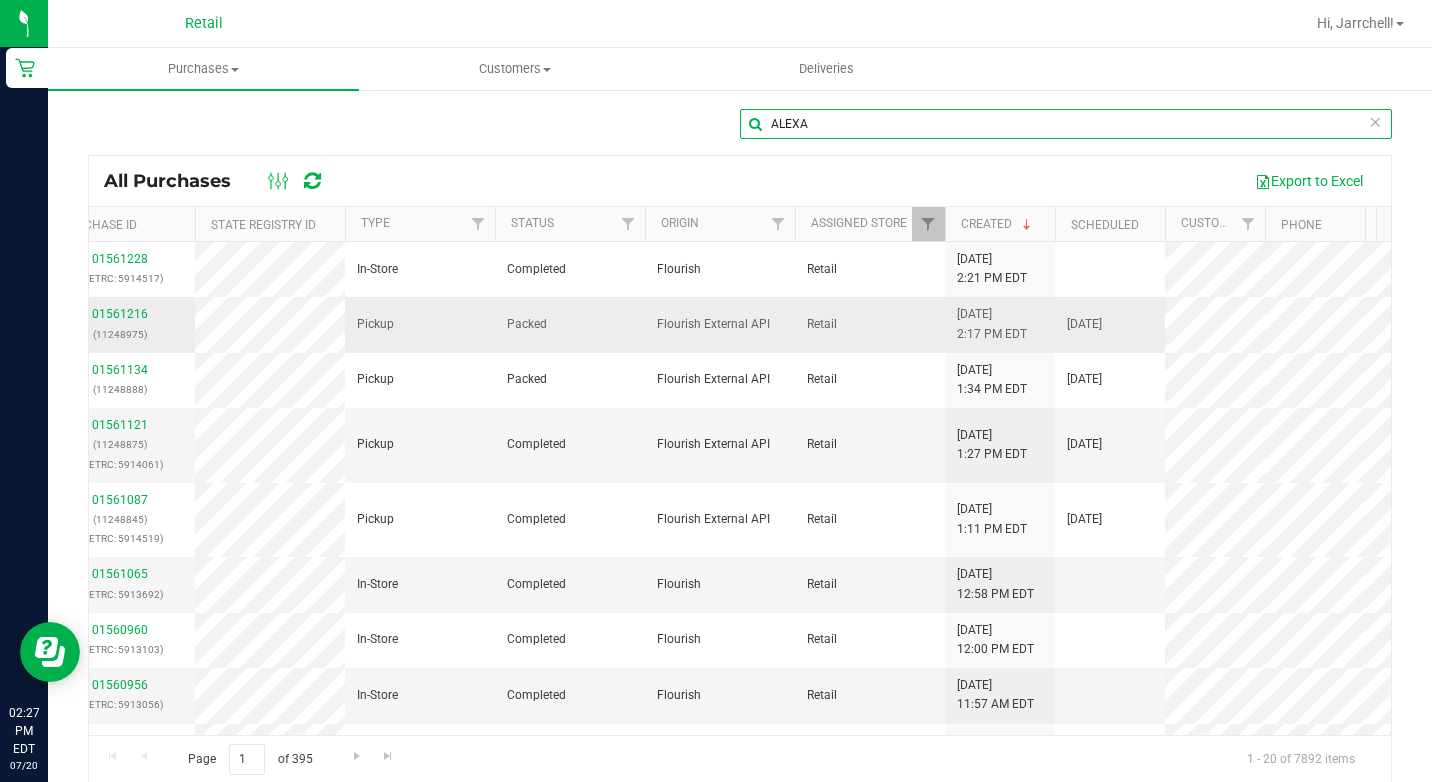 type on "ALEXA" 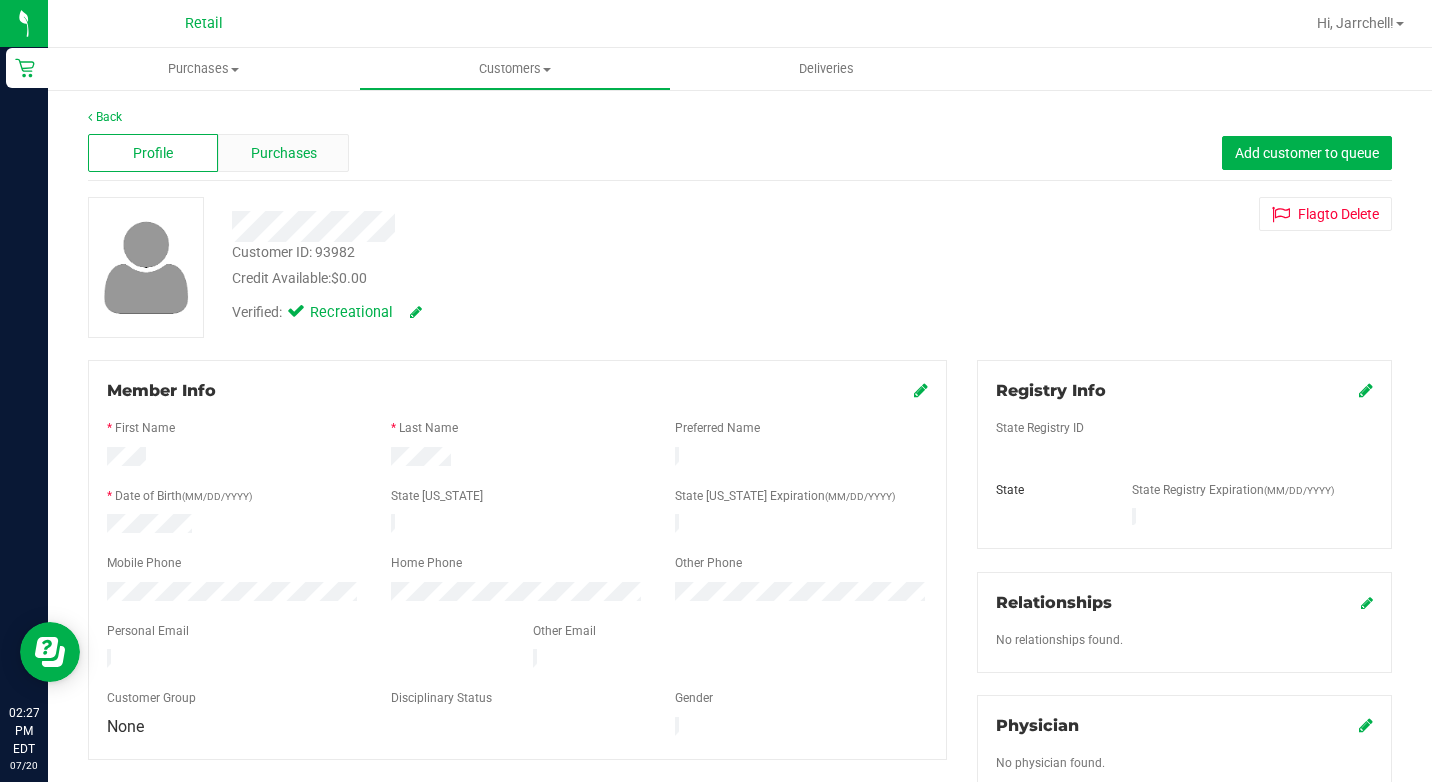 click on "Purchases" at bounding box center [283, 153] 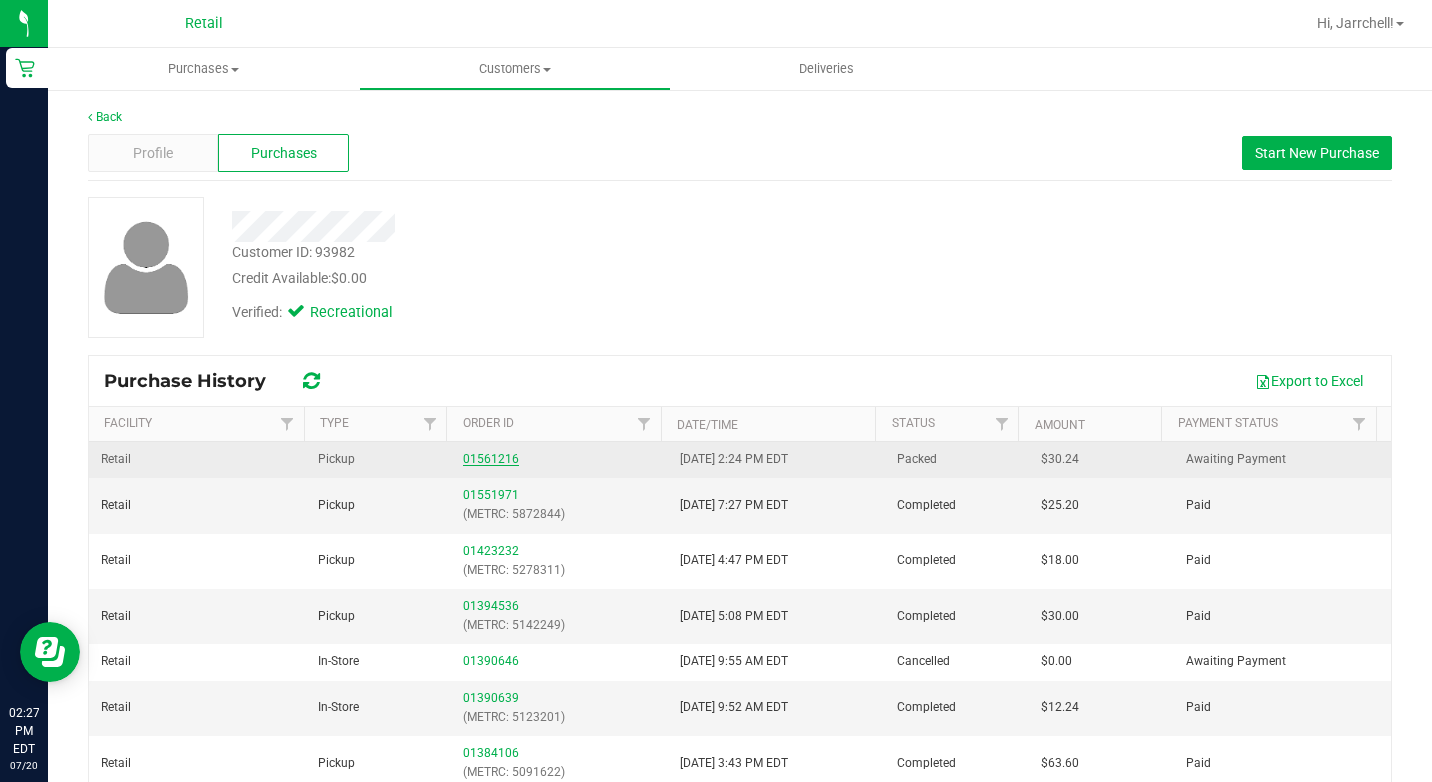 click on "01561216" at bounding box center (491, 459) 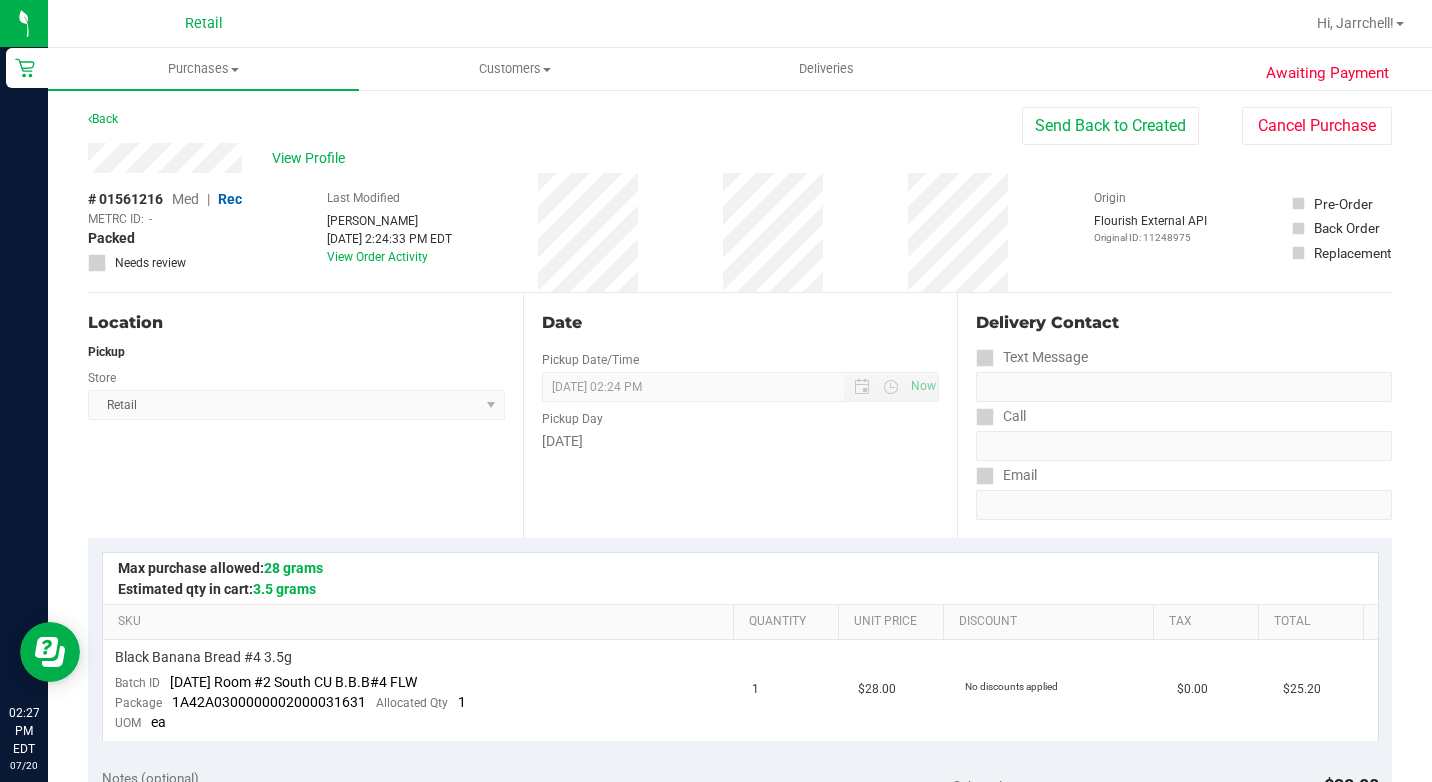 scroll, scrollTop: 0, scrollLeft: 0, axis: both 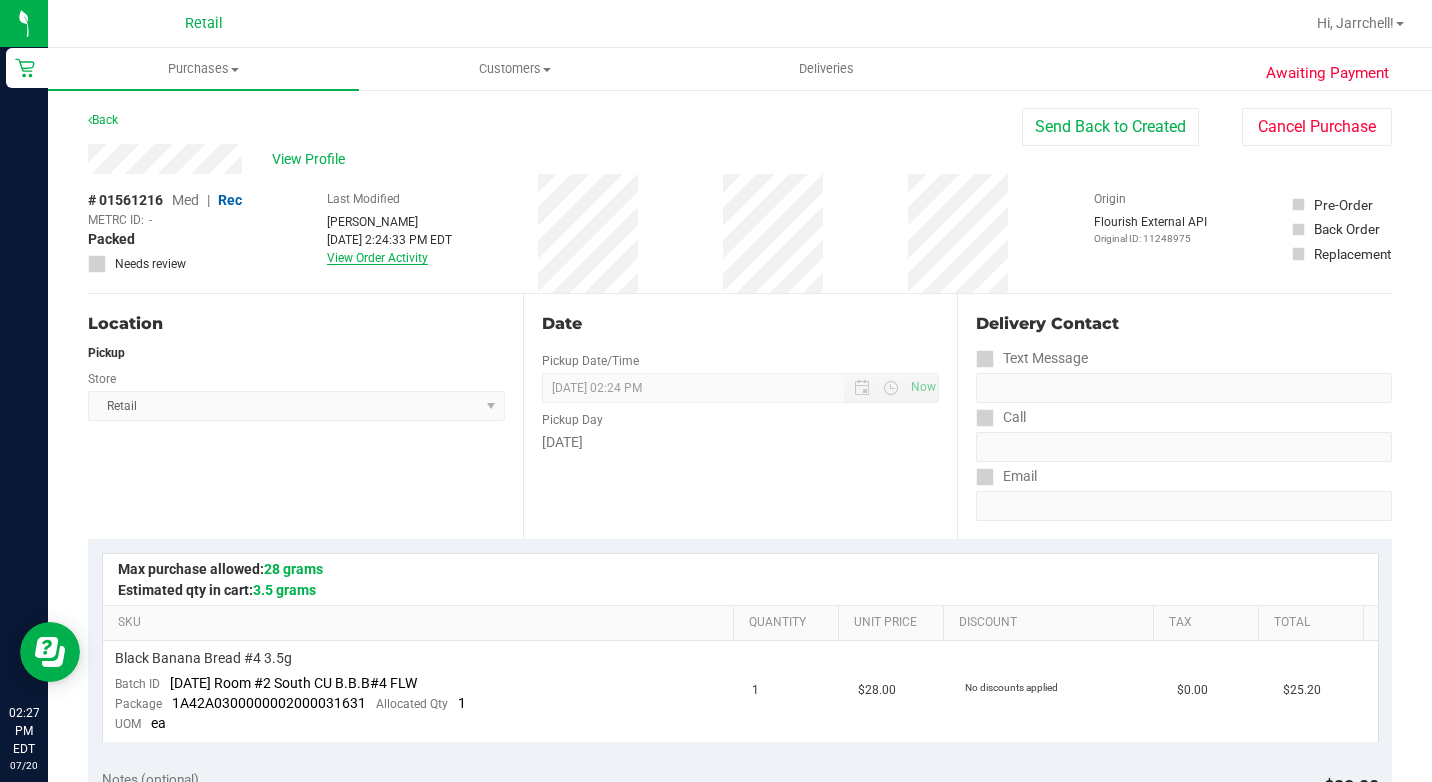 click on "View Order Activity" at bounding box center [377, 258] 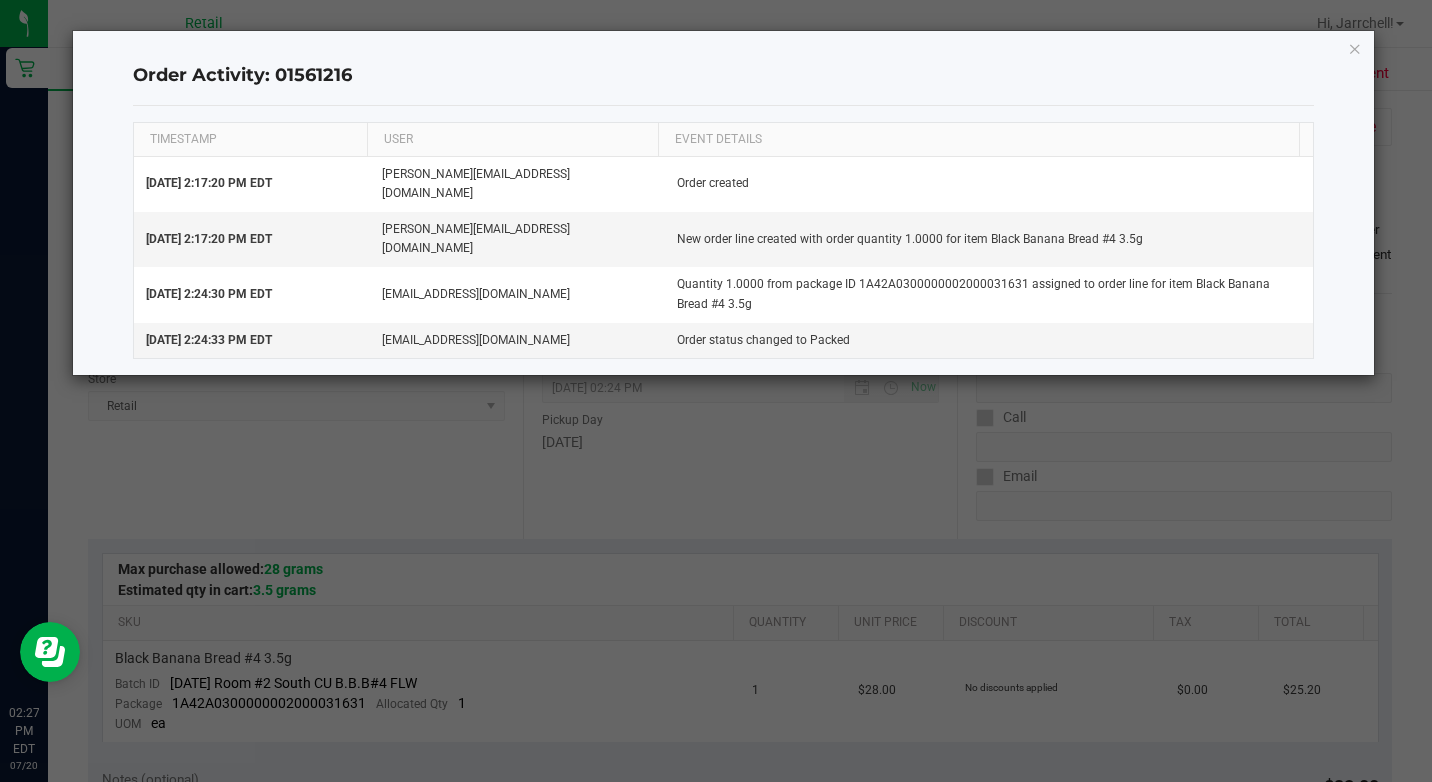 click on "TIMESTAMP USER EVENT DETAILS  [DATE] 2:17:20 PM EDT   [PERSON_NAME][EMAIL_ADDRESS][DOMAIN_NAME]   Order created   [DATE] 2:17:20 PM EDT   [PERSON_NAME][EMAIL_ADDRESS][DOMAIN_NAME]   New order line created with order quantity 1.0000 for item Black Banana Bread #4 3.5g   [DATE] 2:24:30 PM EDT   [EMAIL_ADDRESS][DOMAIN_NAME]   Quantity 1.0000 from package ID 1A42A0300000002000031631 assigned to order line for item Black Banana Bread #4 3.5g   [DATE] 2:24:33 PM EDT   [EMAIL_ADDRESS][DOMAIN_NAME]   Order status changed to Packed" 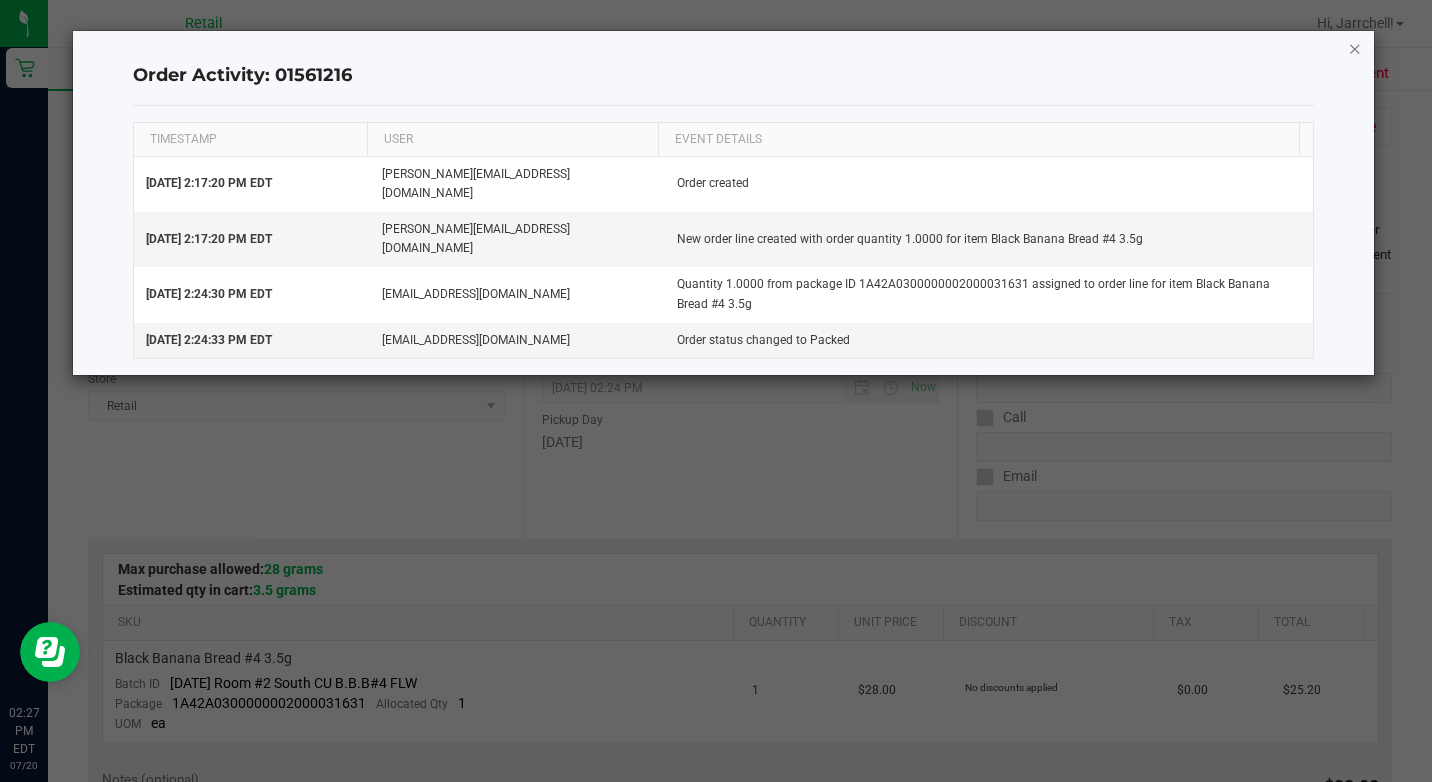 click 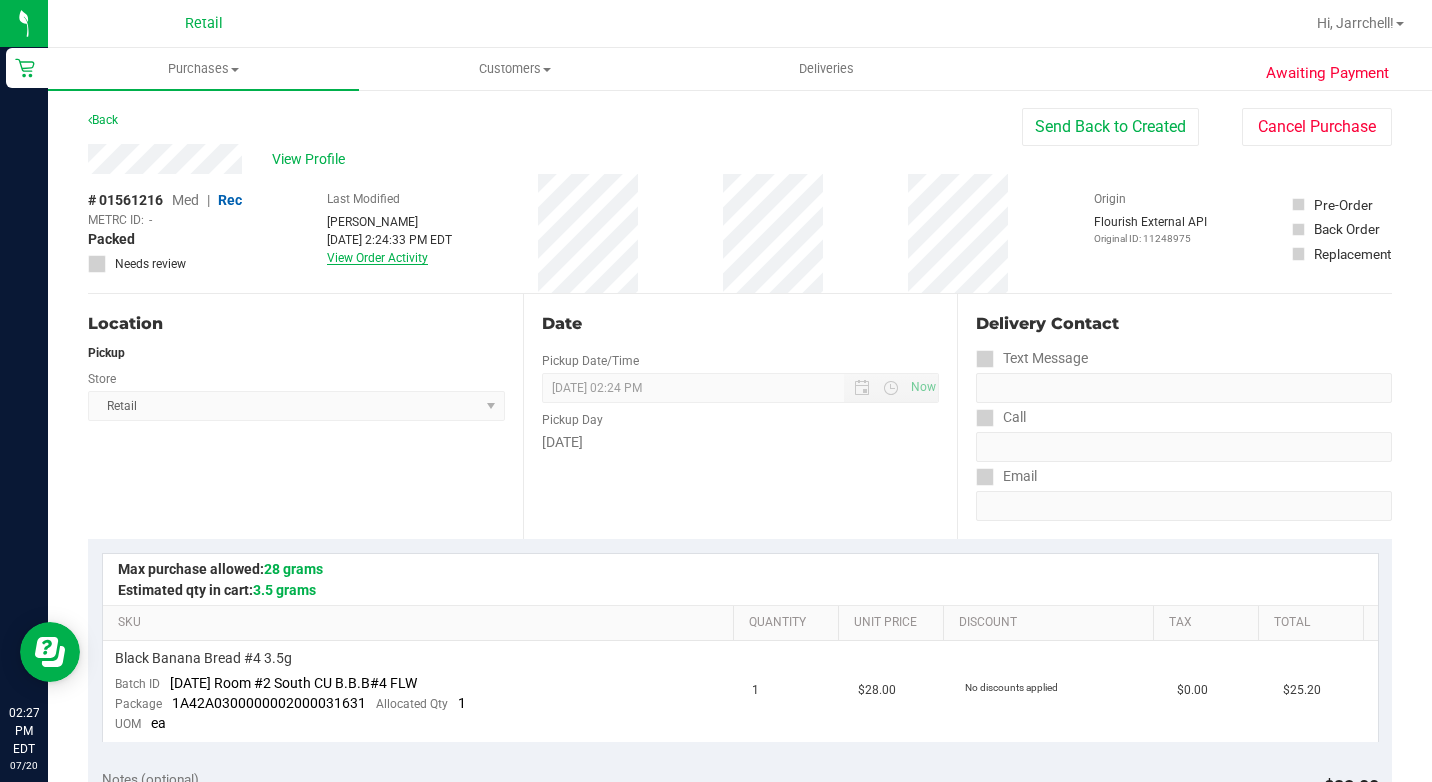 click on "View Order Activity" at bounding box center [377, 258] 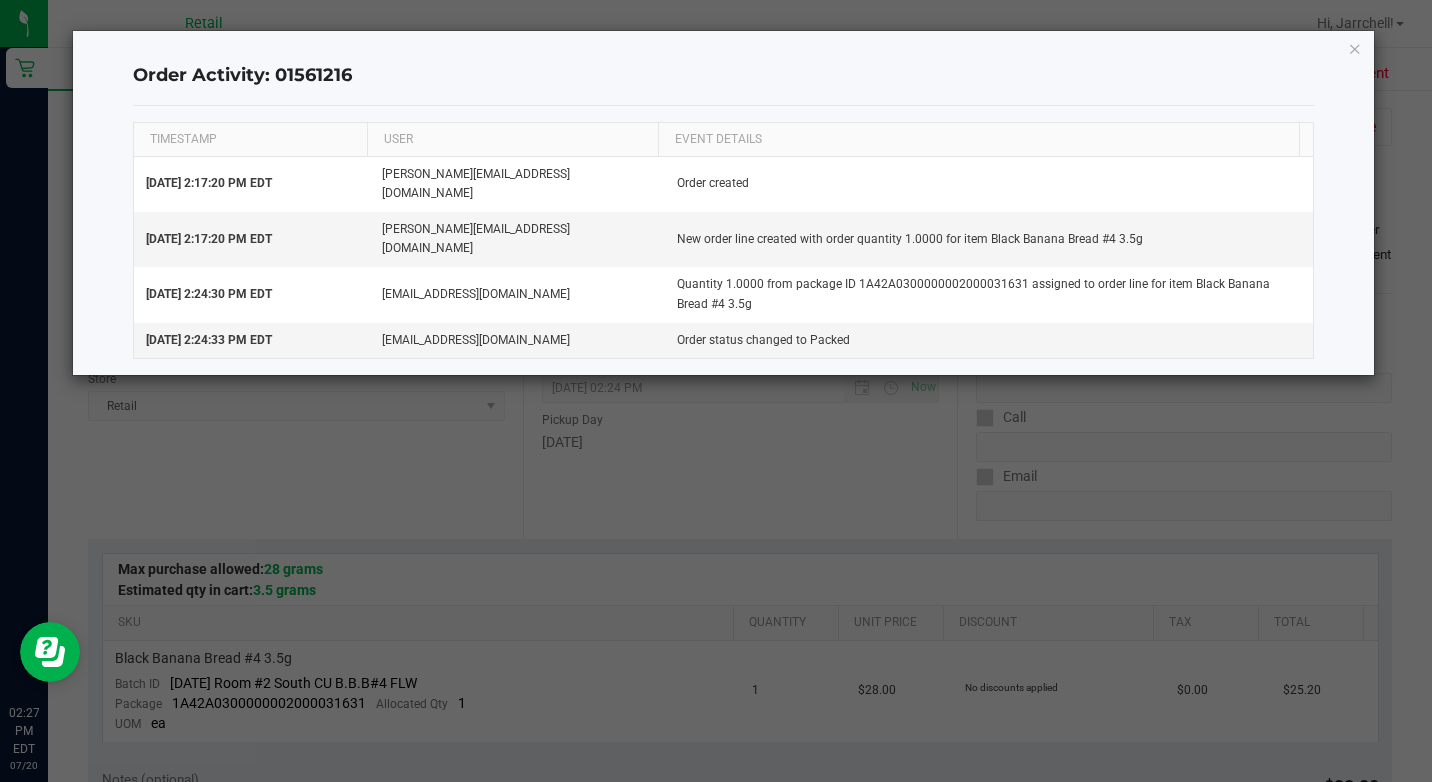 click on "EVENT DETAILS" at bounding box center [978, 140] 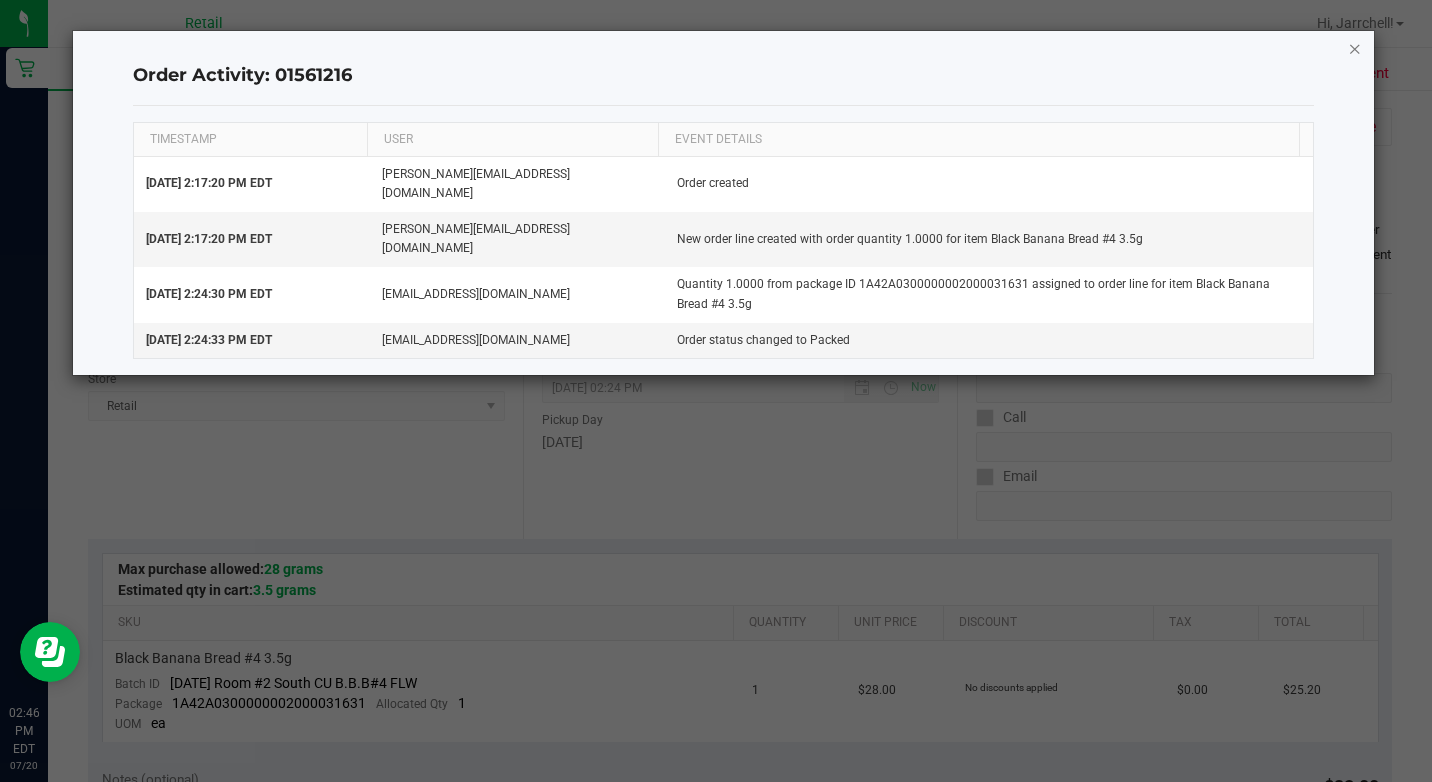 click 